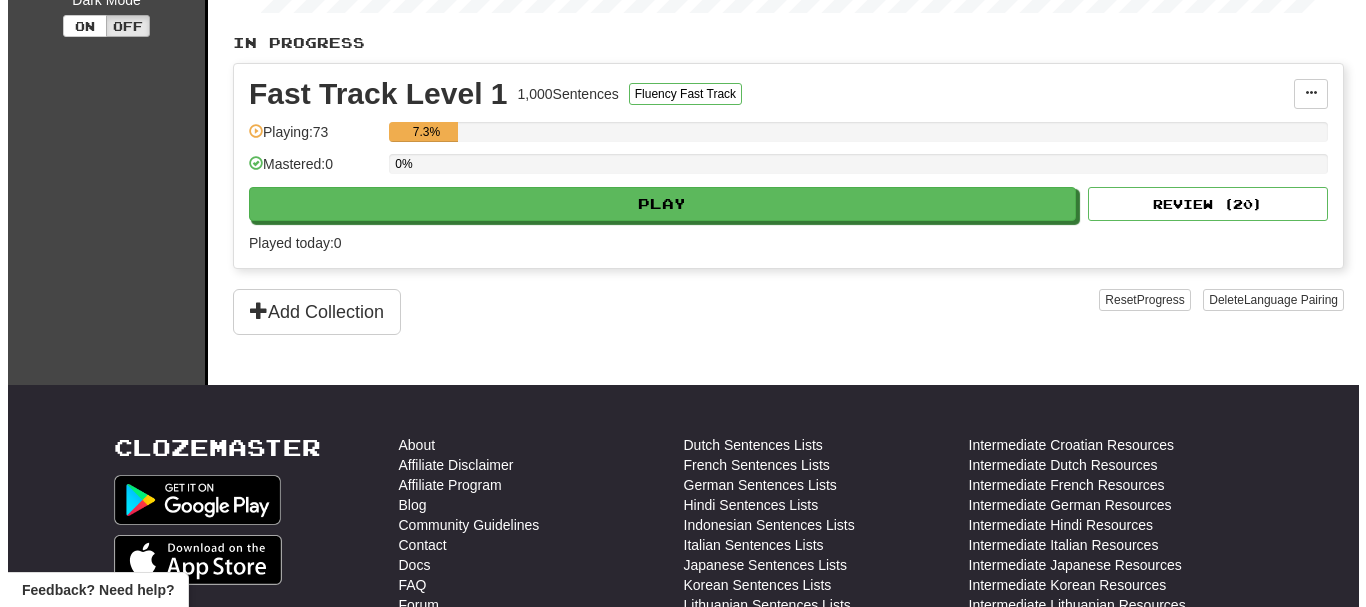 scroll, scrollTop: 400, scrollLeft: 0, axis: vertical 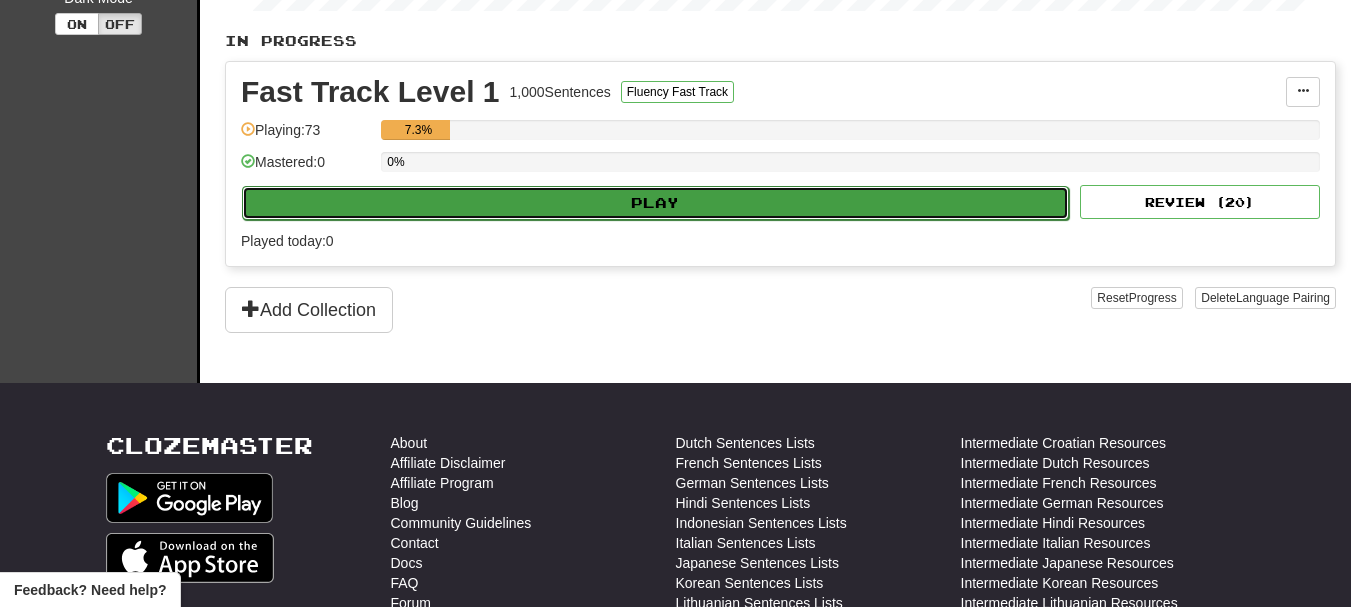 click on "Play" at bounding box center [655, 203] 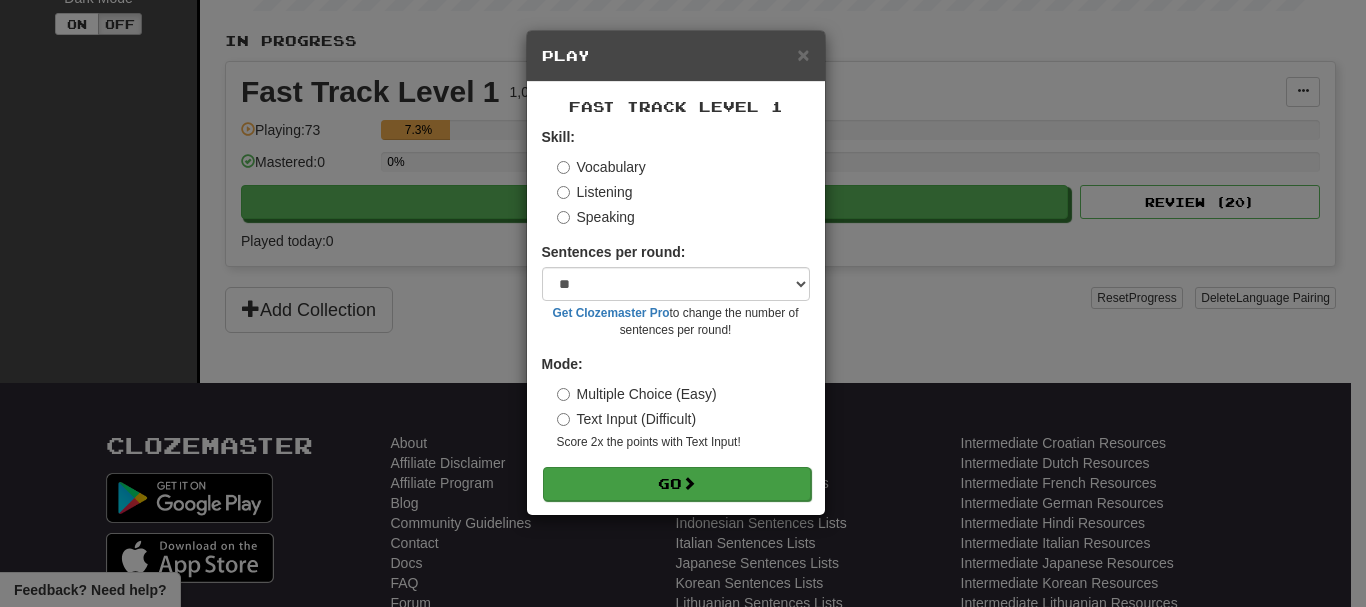 click on "Skill: Vocabulary Listening Speaking Sentences per round: * ** ** ** ** ** *** ******** Get Clozemaster Pro  to change the number of sentences per round! Mode: Multiple Choice (Easy) Text Input (Difficult) Score 2x the points with Text Input ! Go" at bounding box center [676, 313] 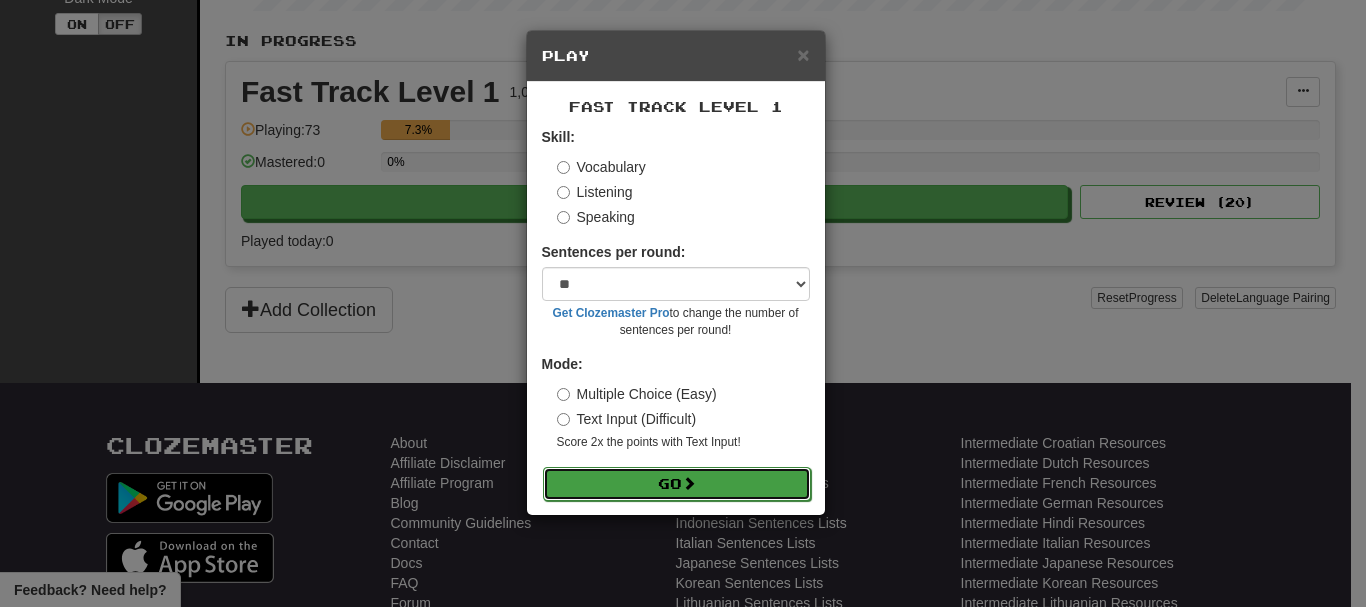 click on "Go" at bounding box center [677, 484] 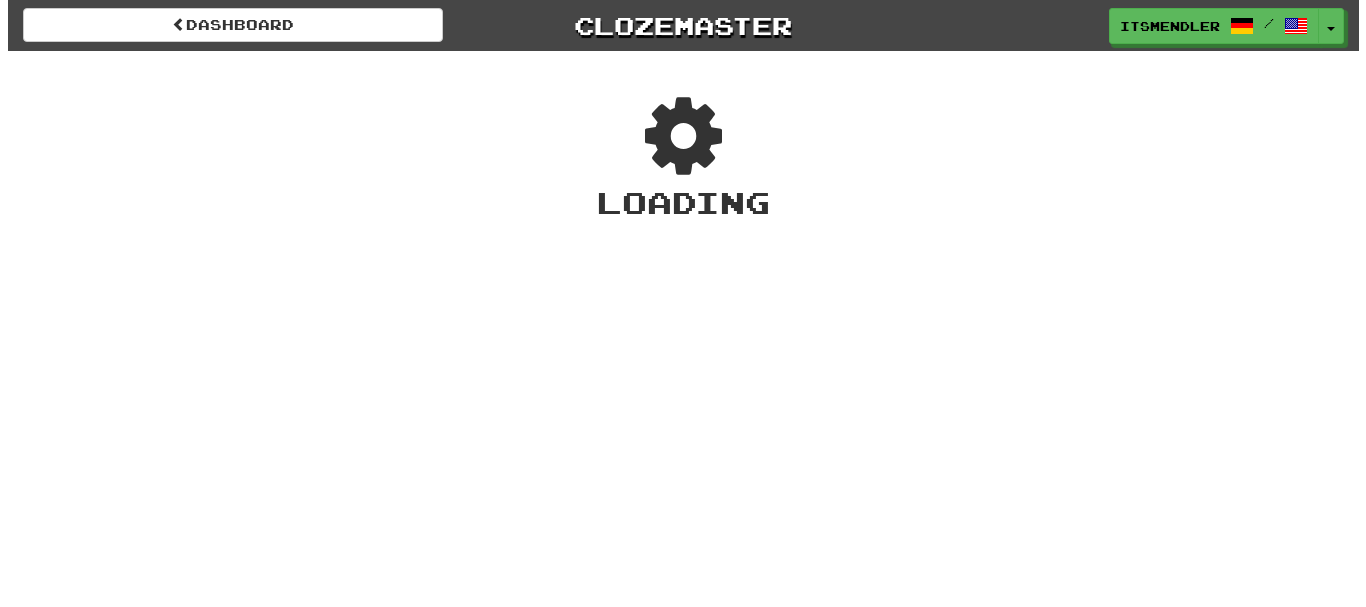 scroll, scrollTop: 0, scrollLeft: 0, axis: both 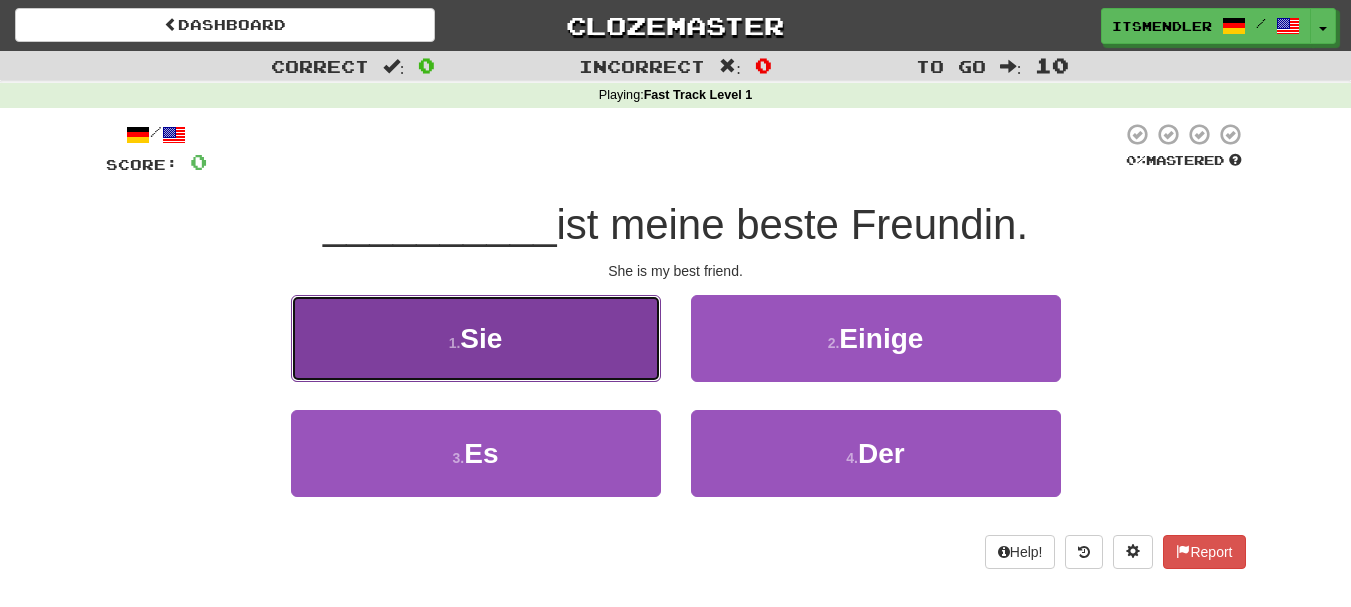click on "Sie" at bounding box center [481, 338] 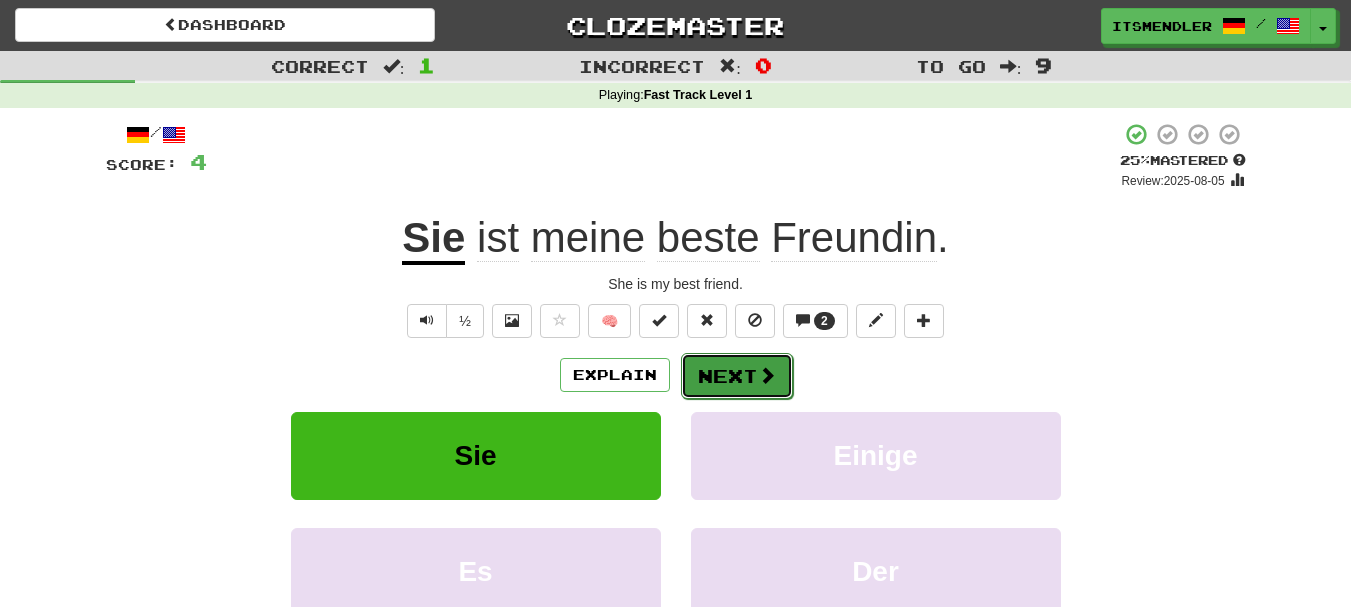 click on "Next" at bounding box center (737, 376) 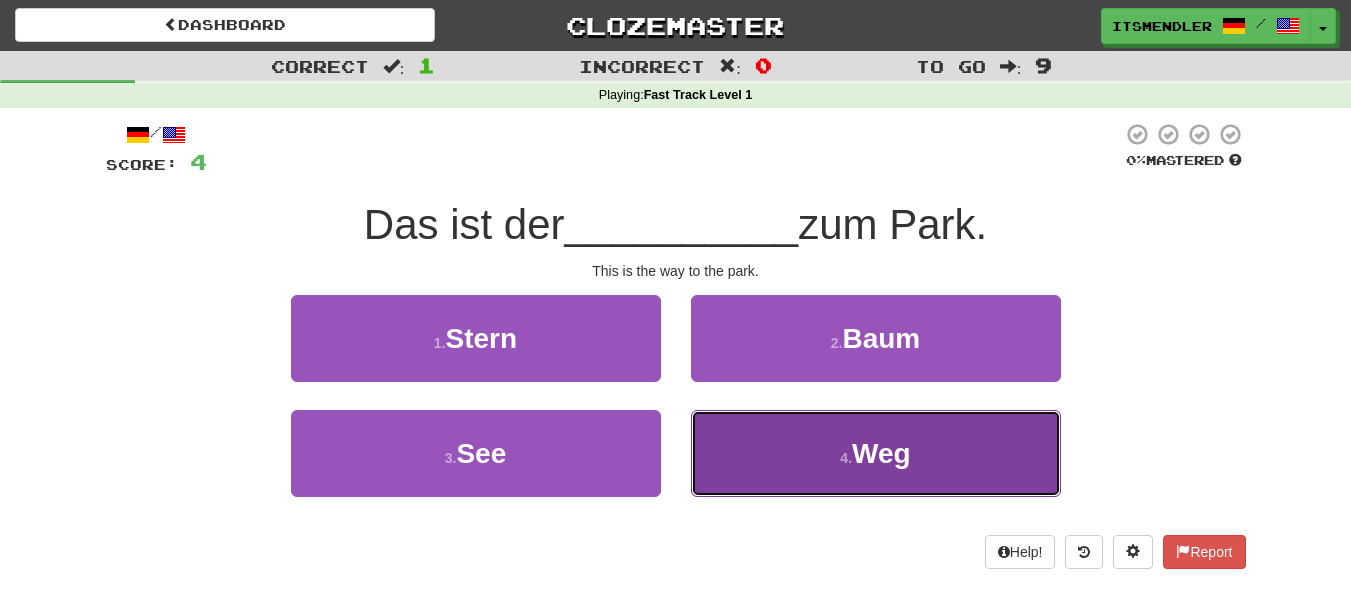 click on "4 .  Weg" at bounding box center [876, 453] 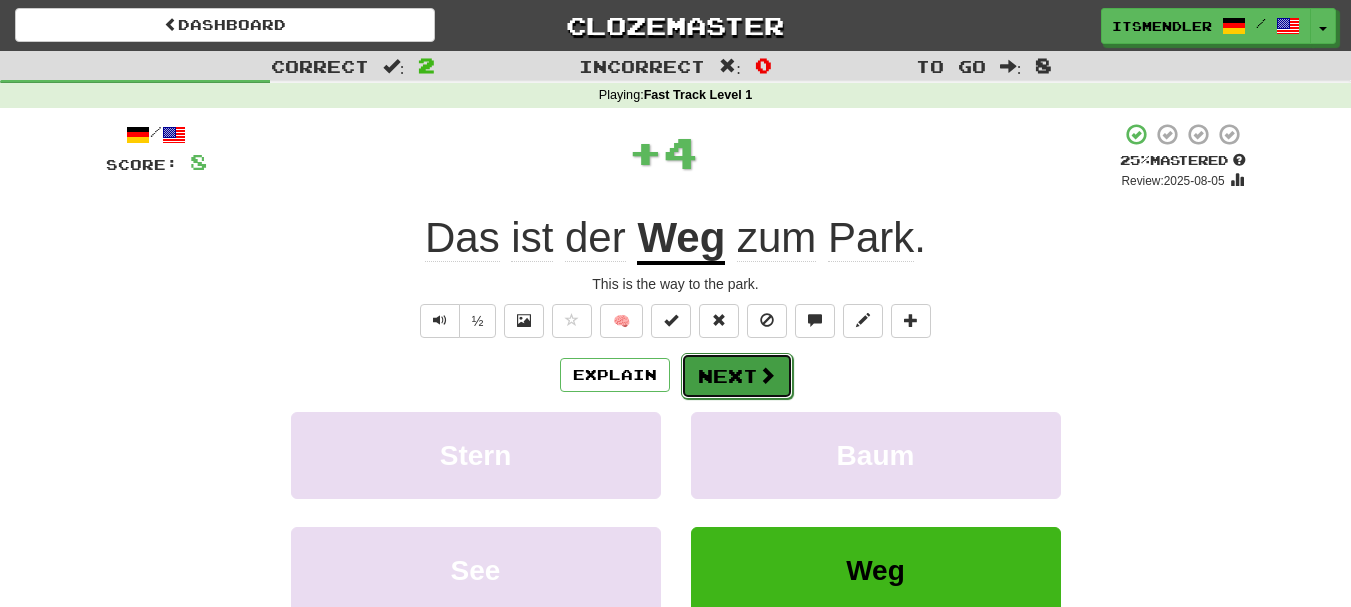 click on "Next" at bounding box center [737, 376] 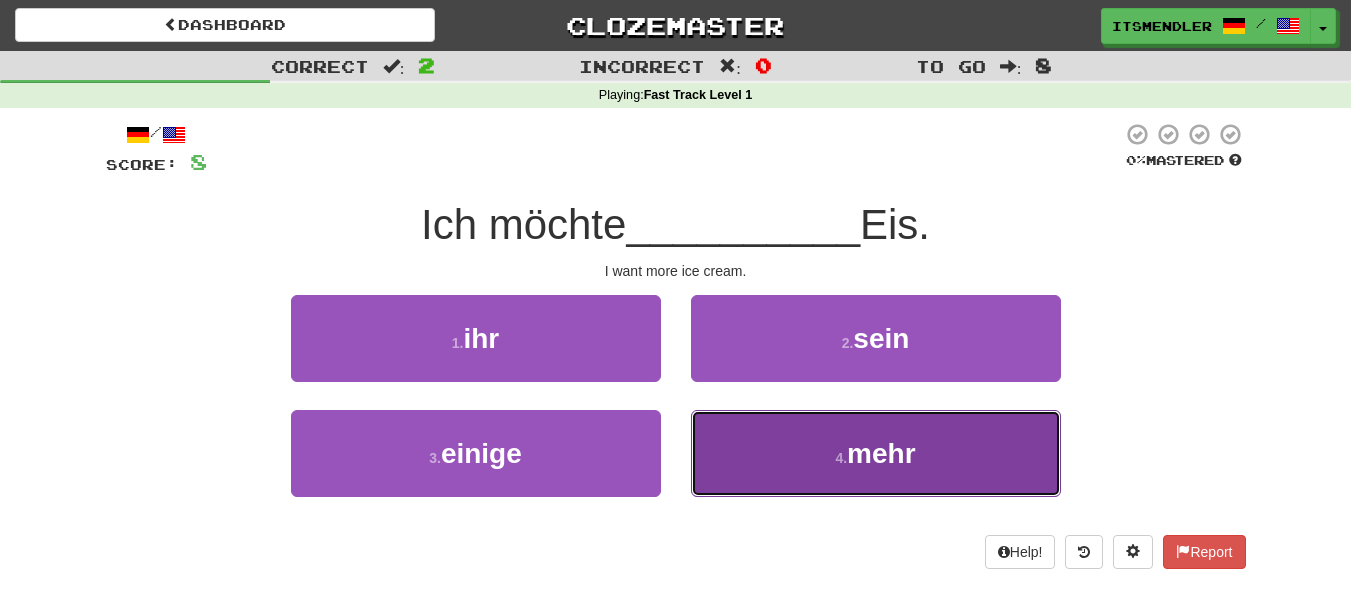 click on "4 .  mehr" at bounding box center (876, 453) 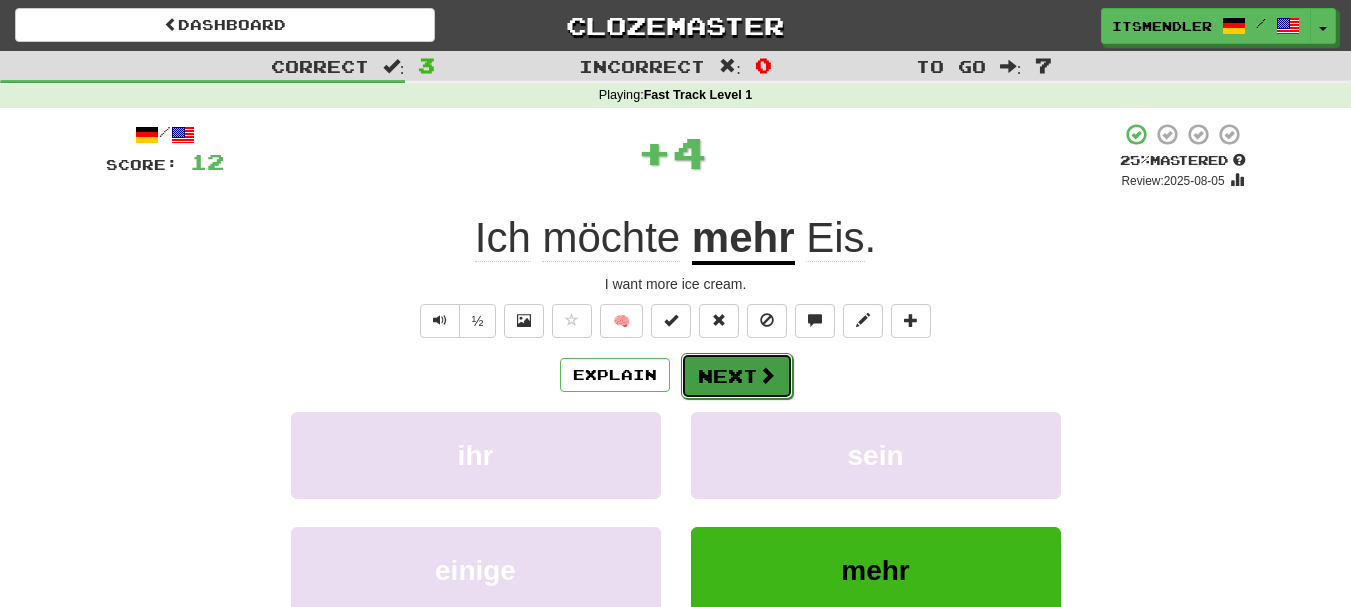 click at bounding box center (767, 375) 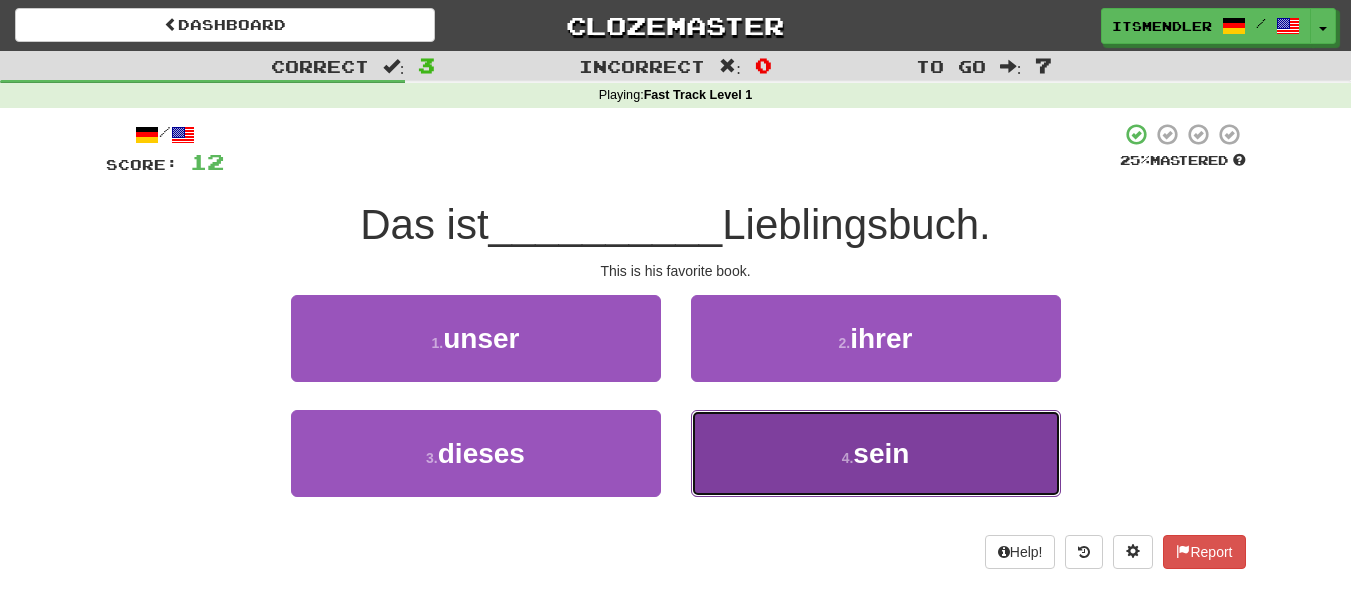 click on "4 .  sein" at bounding box center [876, 453] 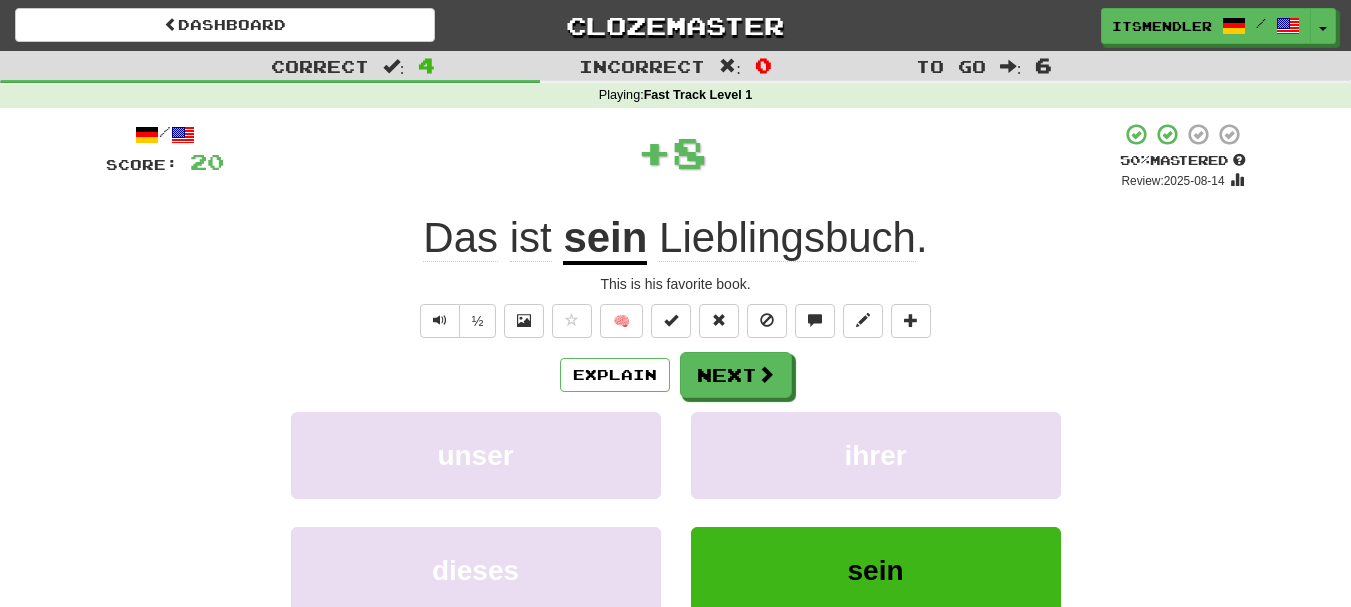 click on "/  Score:   20 + 8 50 %  Mastered Review:  2025-08-14 Das   ist   sein   Lieblingsbuch . This is his favorite book. ½ 🧠 Explain Next unser ihrer dieses sein Learn more: unser ihrer dieses sein  Help!  Report" at bounding box center (676, 419) 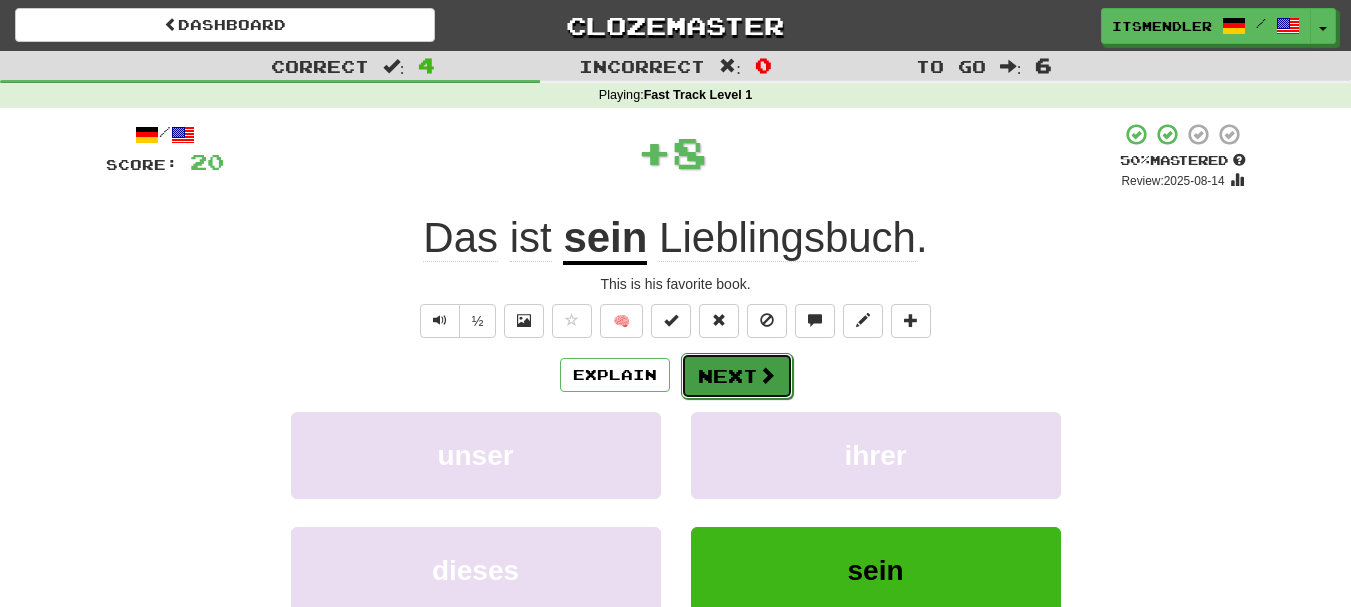 click on "Next" at bounding box center [737, 376] 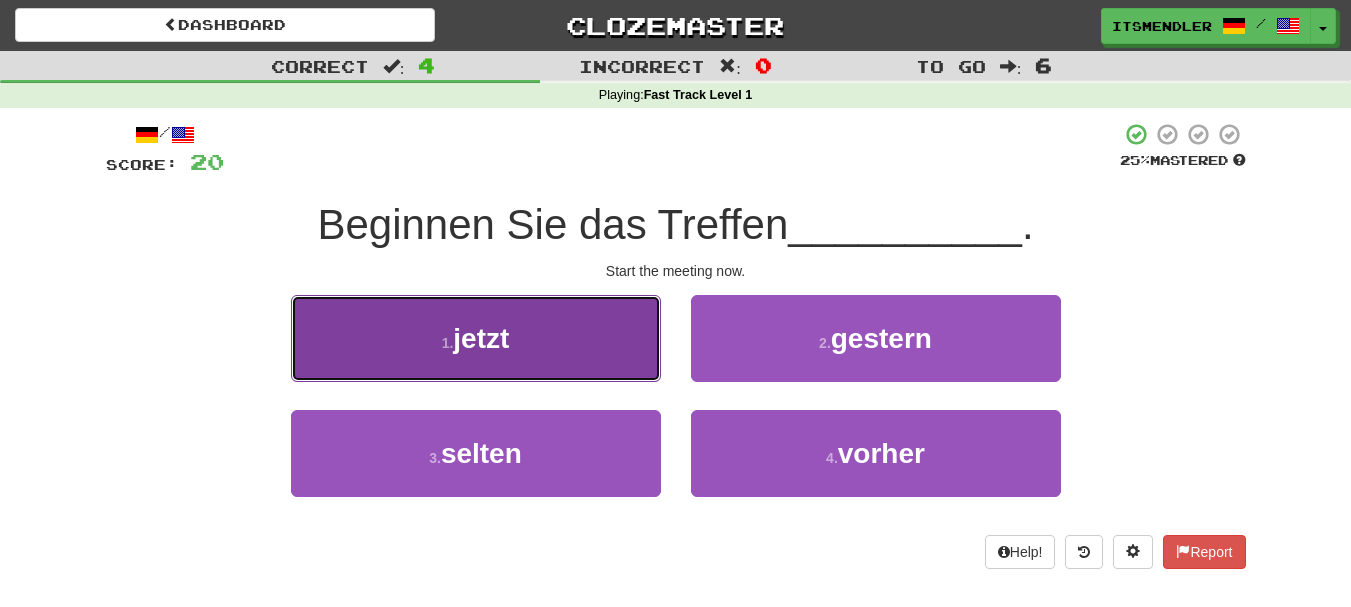 click on "1 .  jetzt" at bounding box center (476, 338) 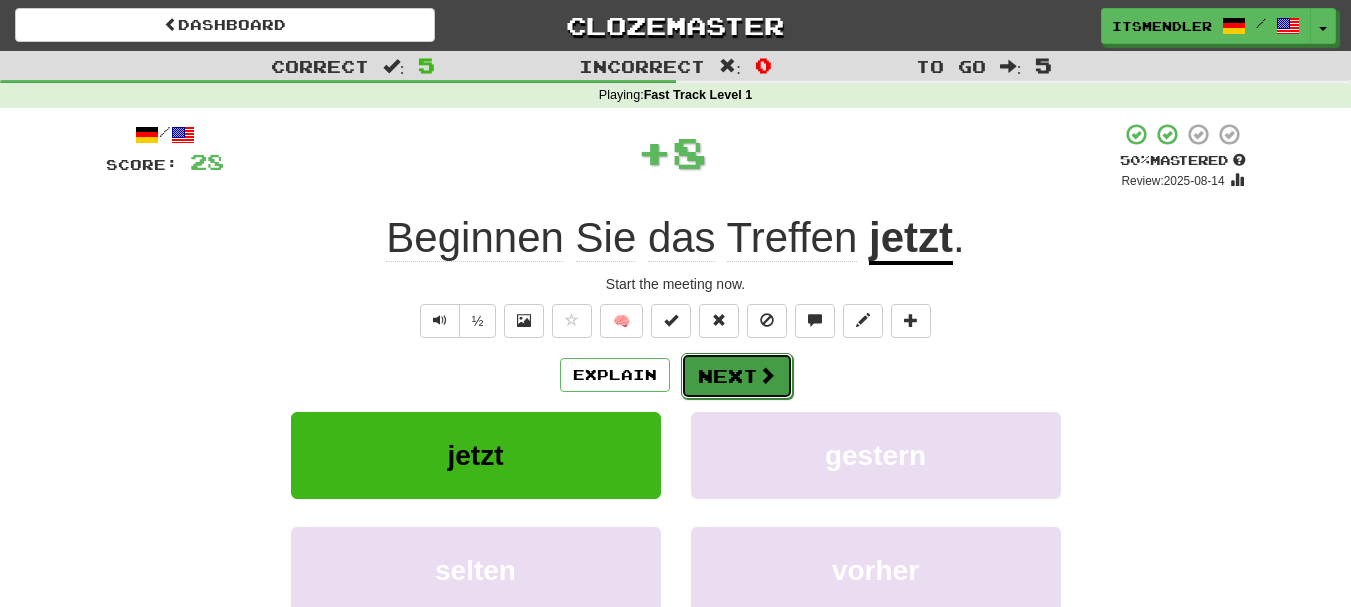 click on "Next" at bounding box center [737, 376] 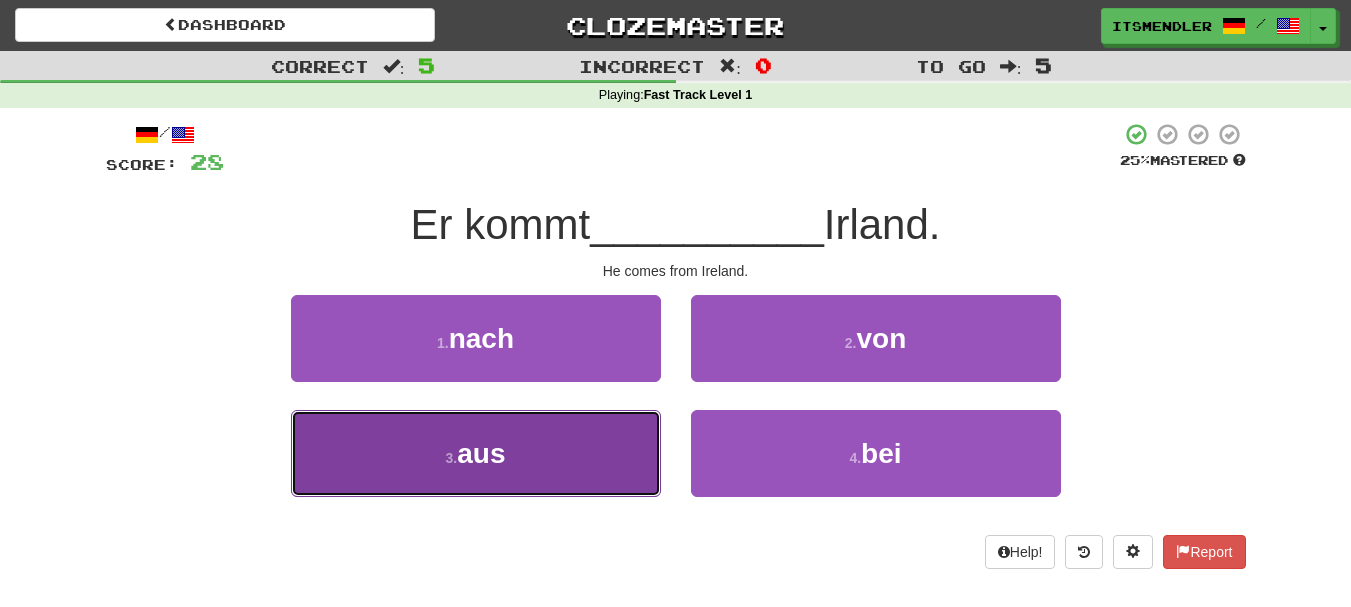 click on "3 .  aus" at bounding box center [476, 453] 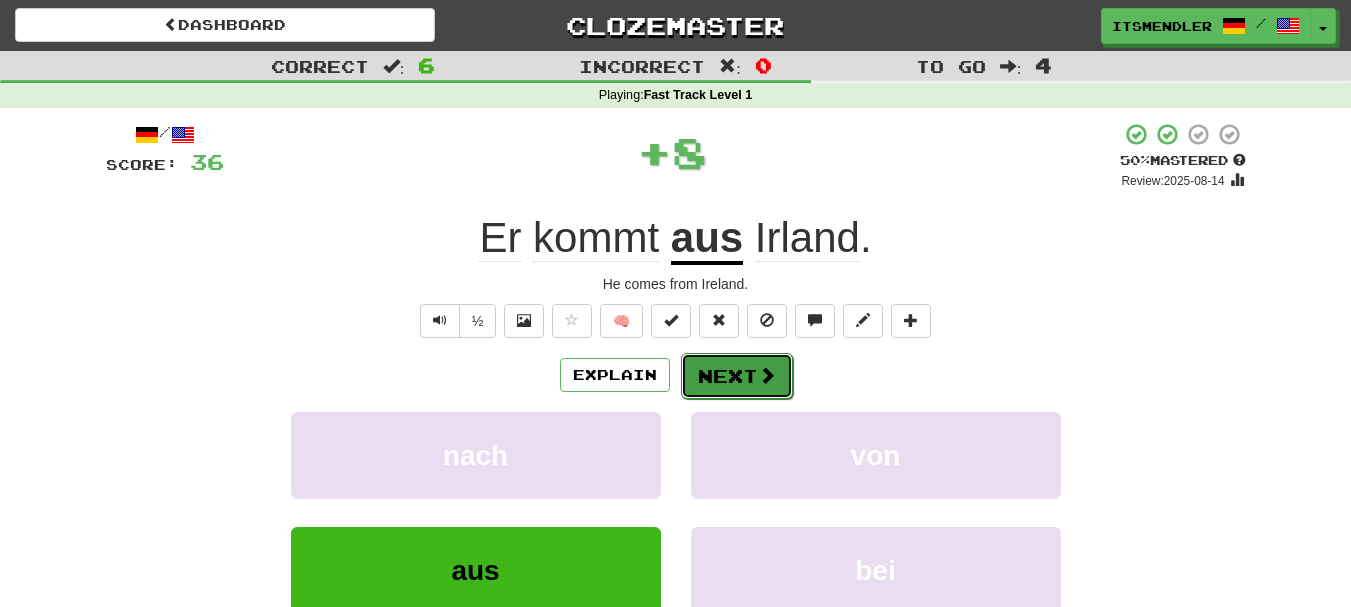 click on "Next" at bounding box center (737, 376) 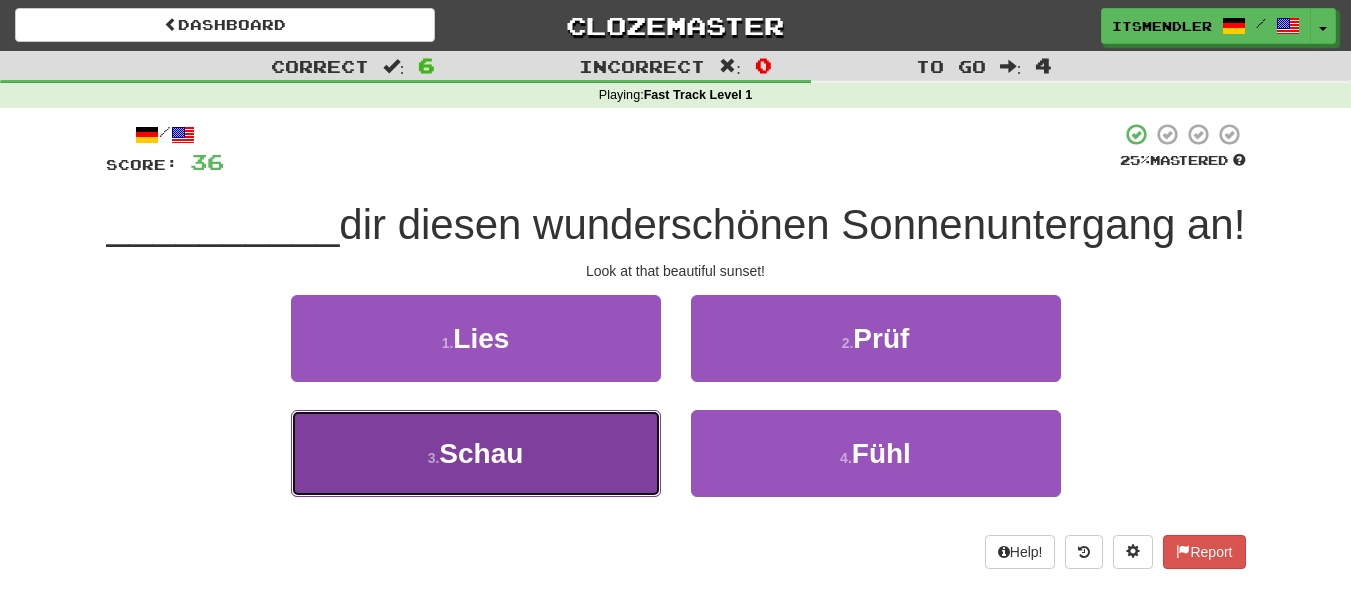 click on "3 .  Schau" at bounding box center [476, 453] 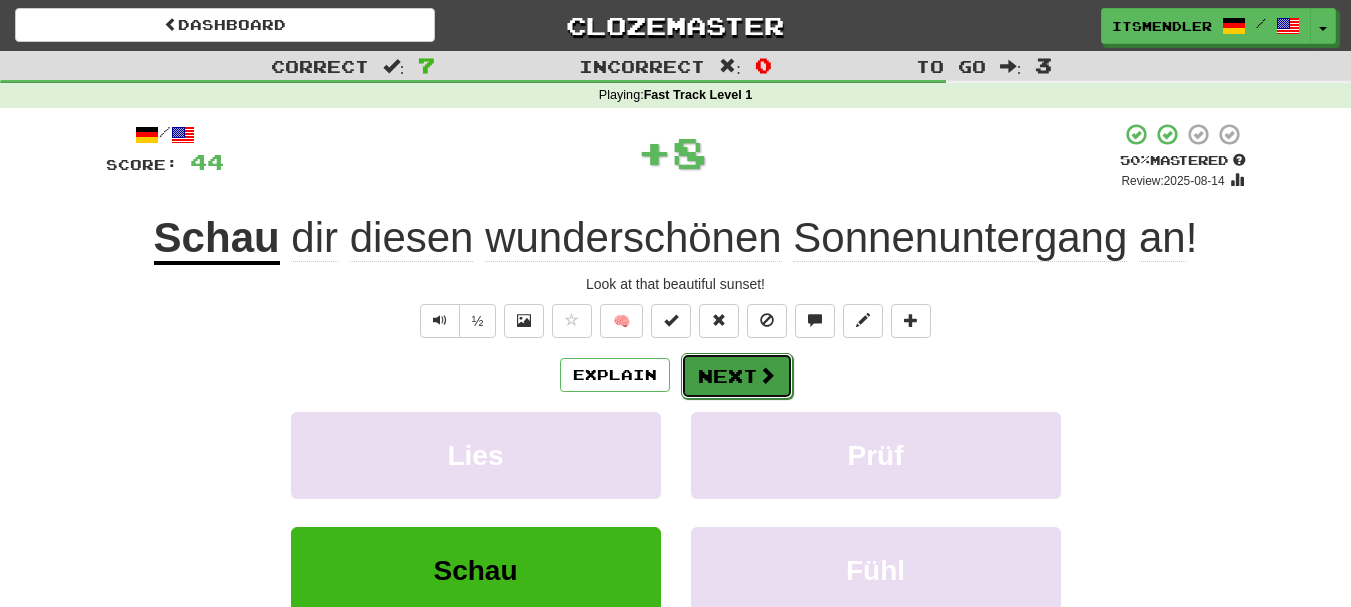 click on "Next" at bounding box center (737, 376) 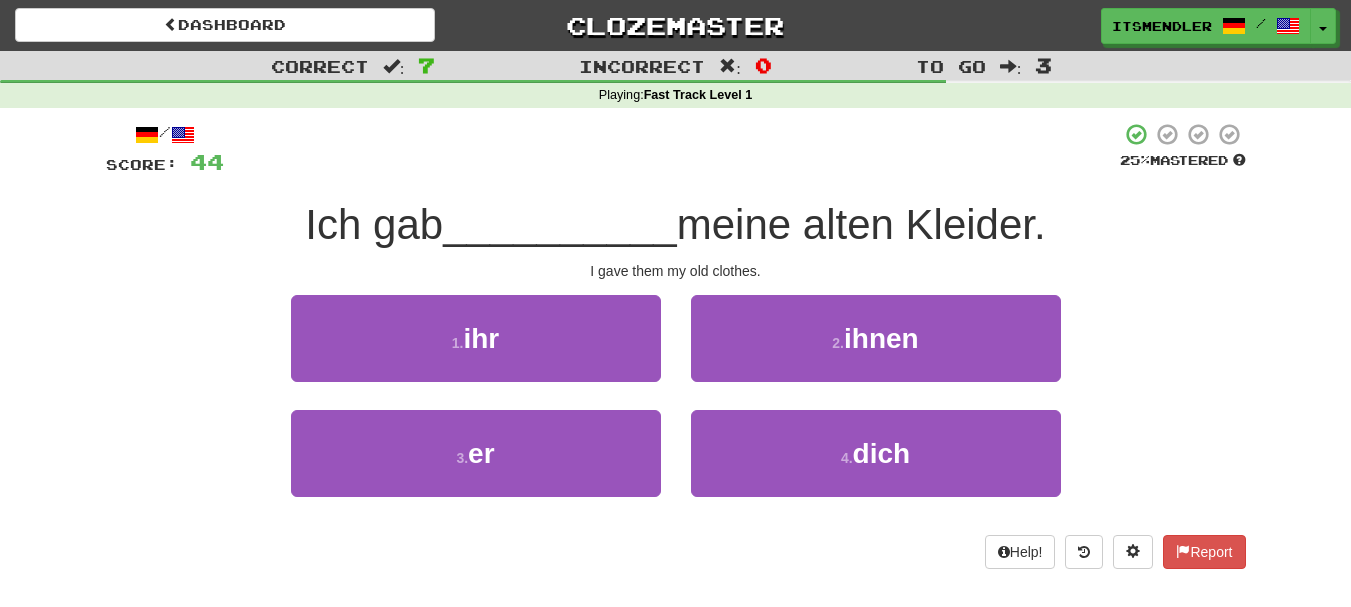click on "2 .  ihnen" at bounding box center [876, 352] 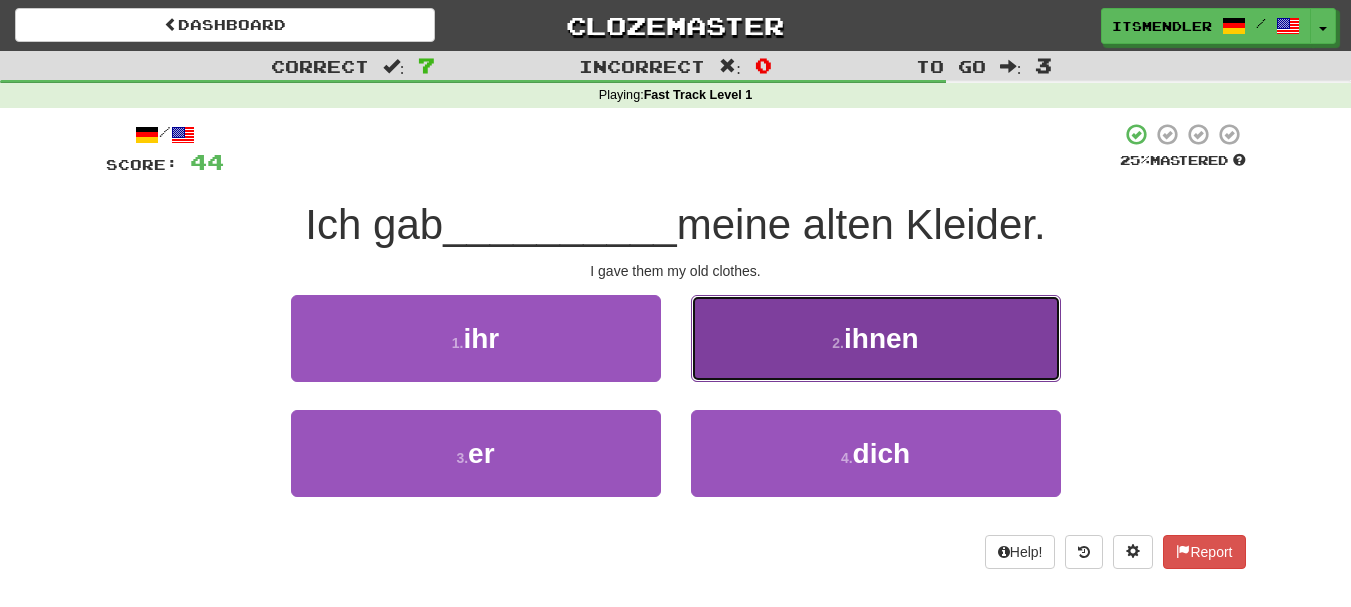 click on "2 .  ihnen" at bounding box center (876, 338) 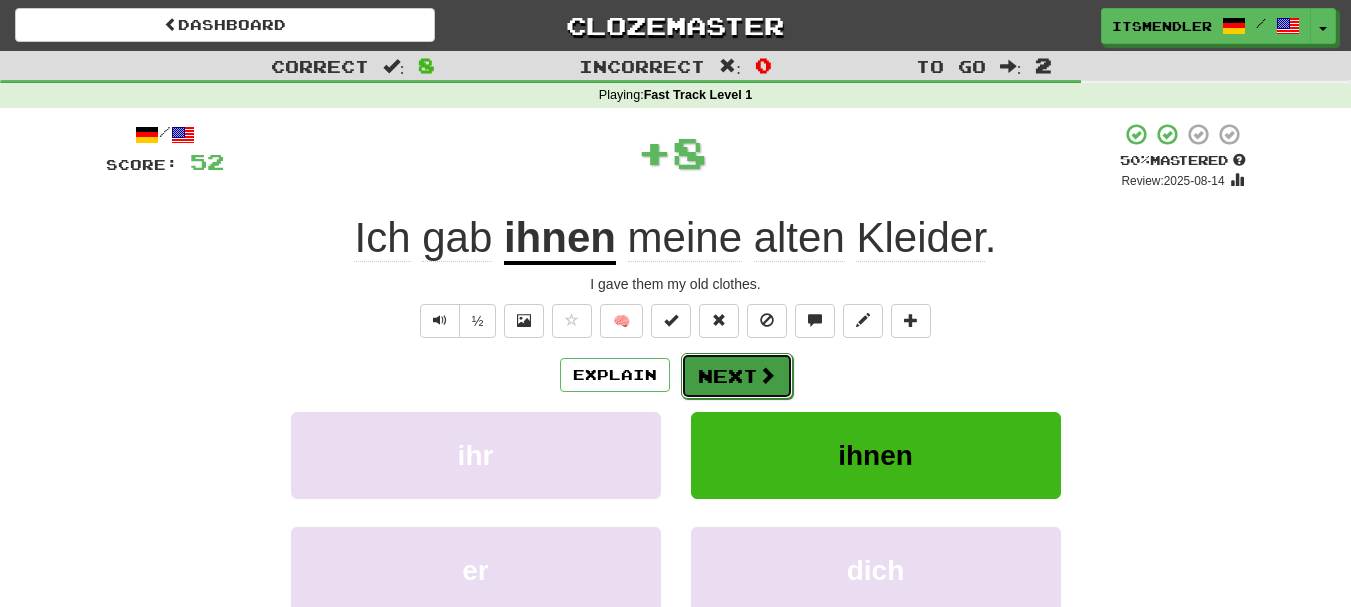 click on "Next" at bounding box center [737, 376] 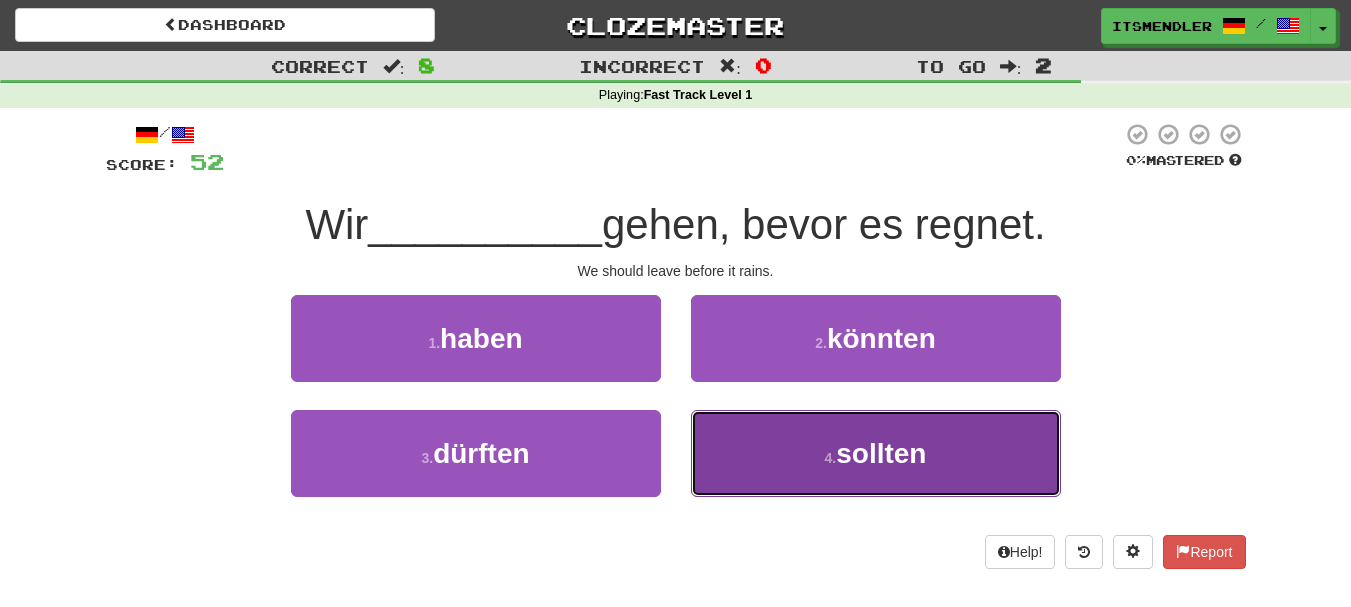 click on "4 .  sollten" at bounding box center (876, 453) 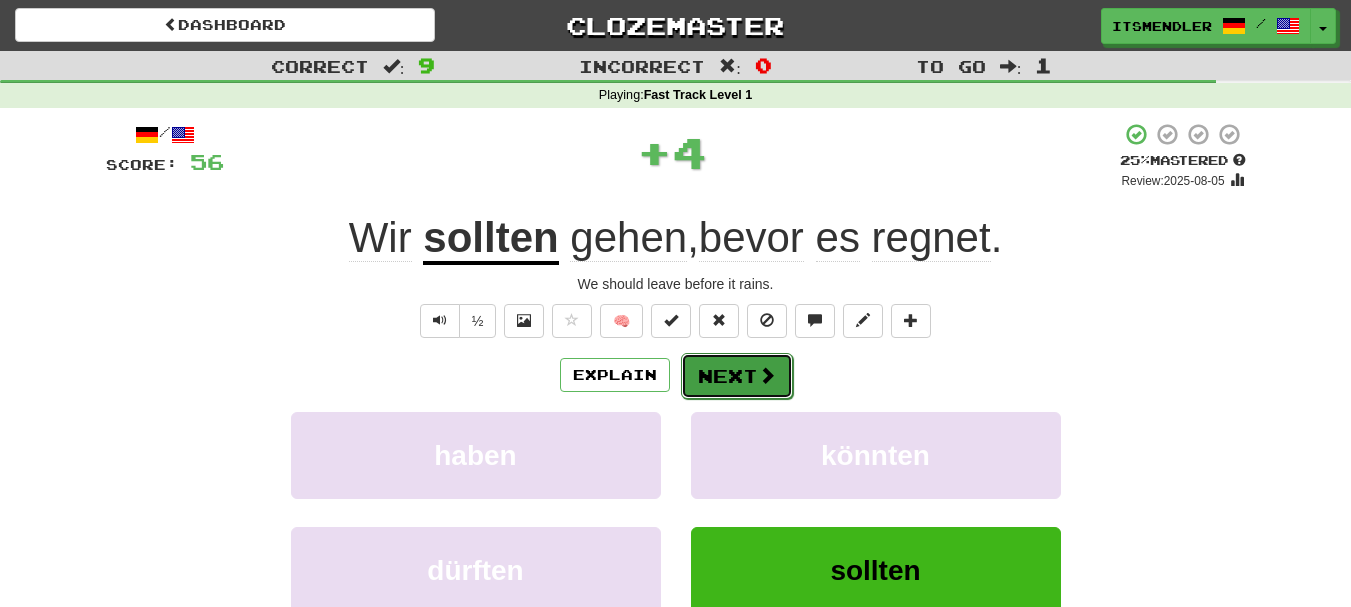 click on "Next" at bounding box center (737, 376) 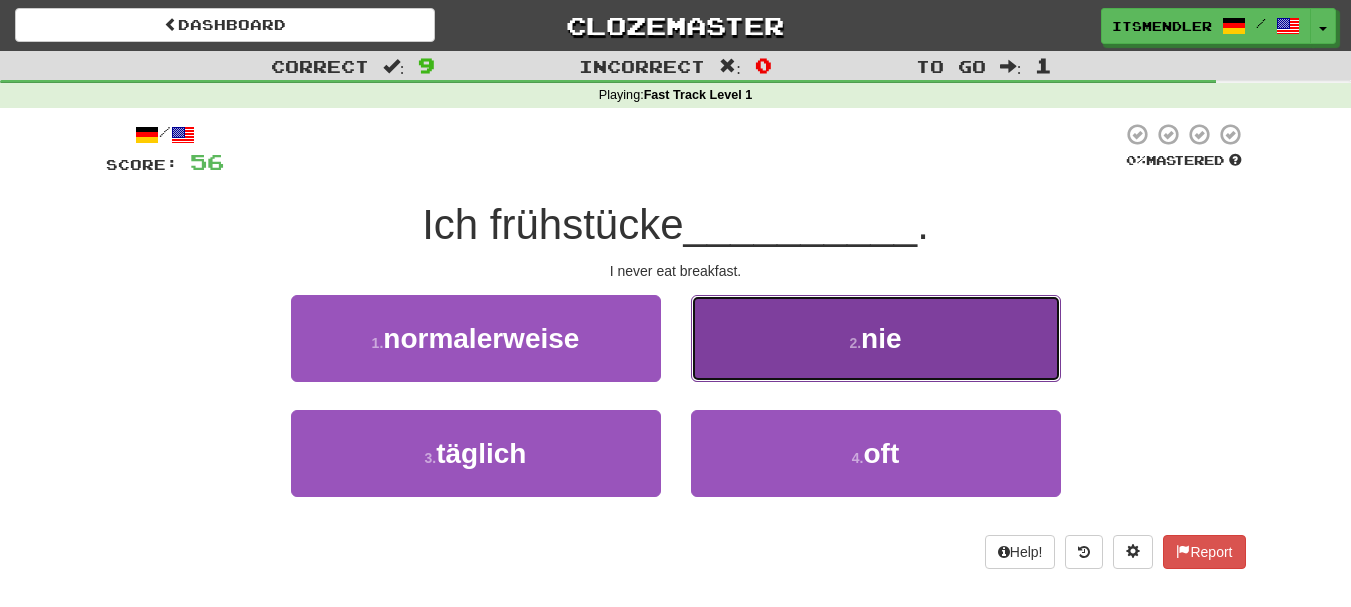 click on "2 .  nie" at bounding box center [876, 338] 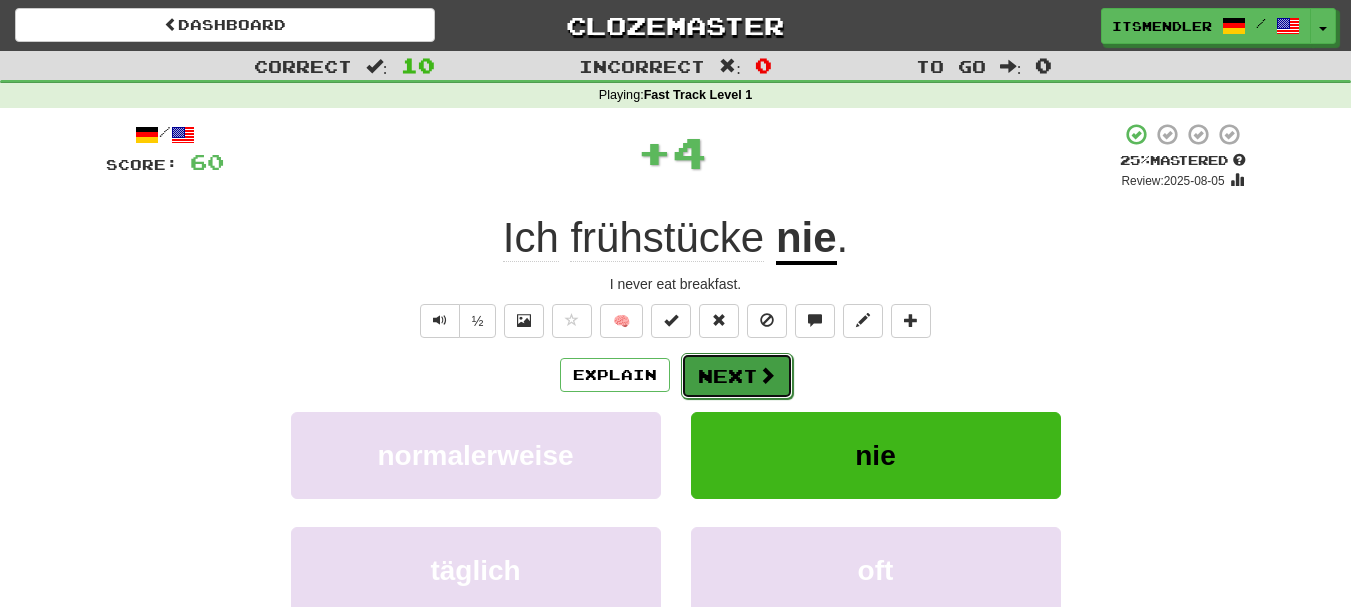 click on "Next" at bounding box center [737, 376] 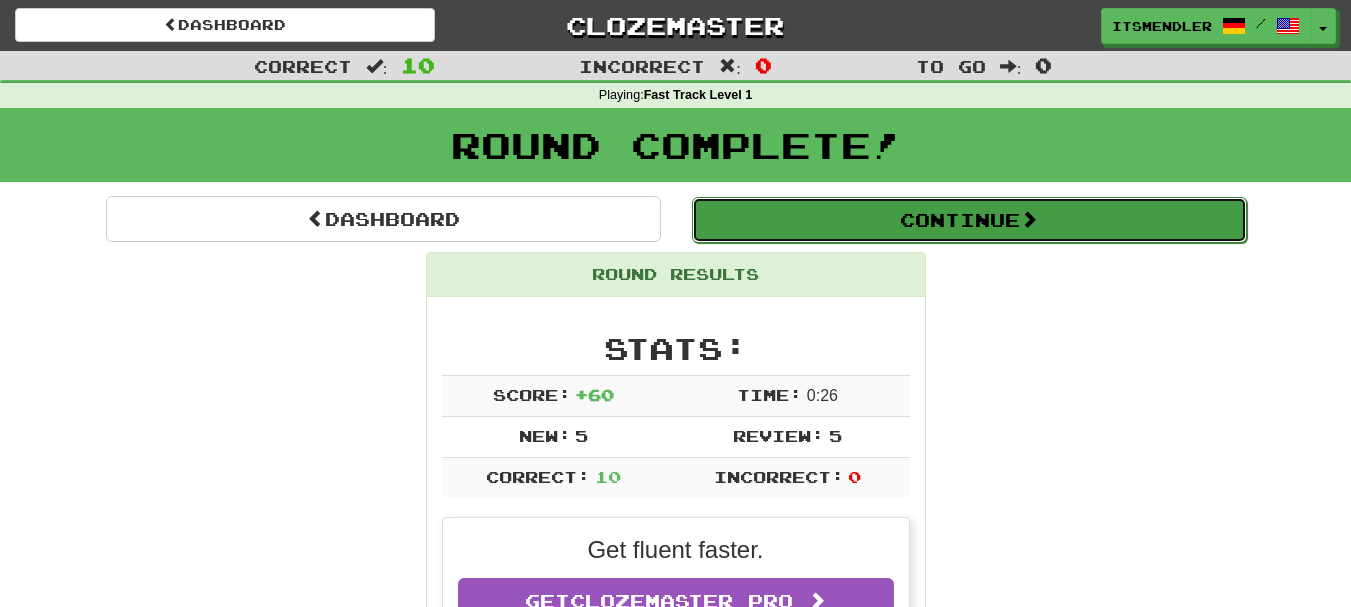 click on "Continue" at bounding box center (969, 220) 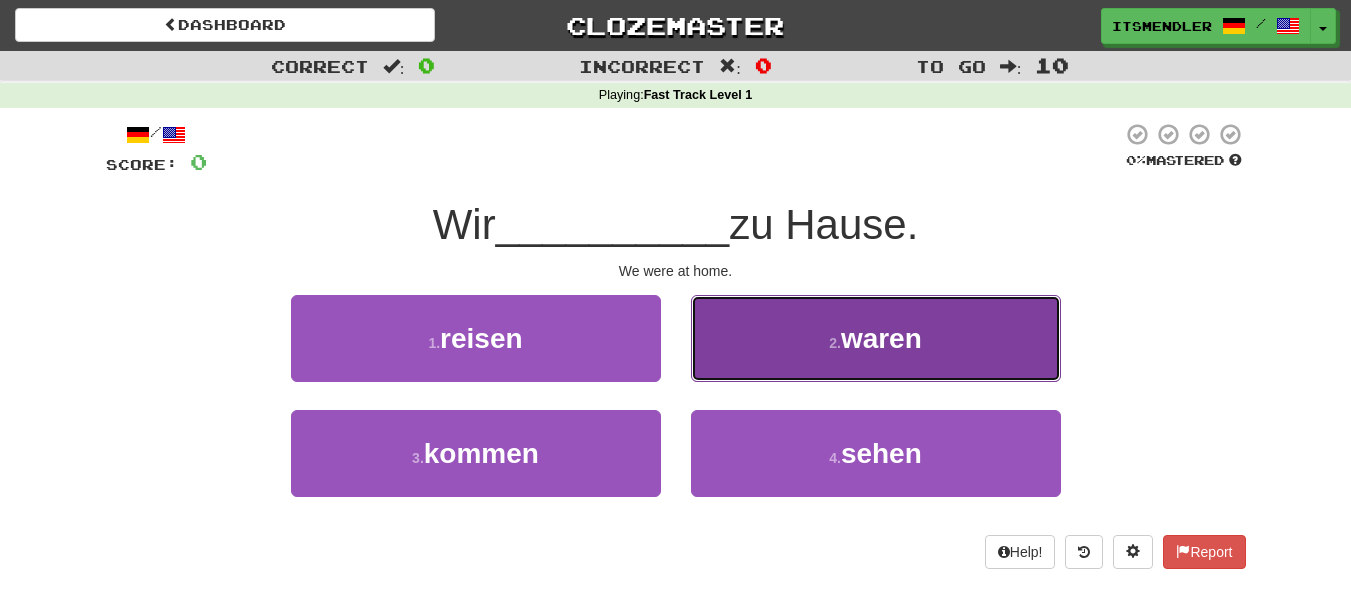 click on "waren" at bounding box center [881, 338] 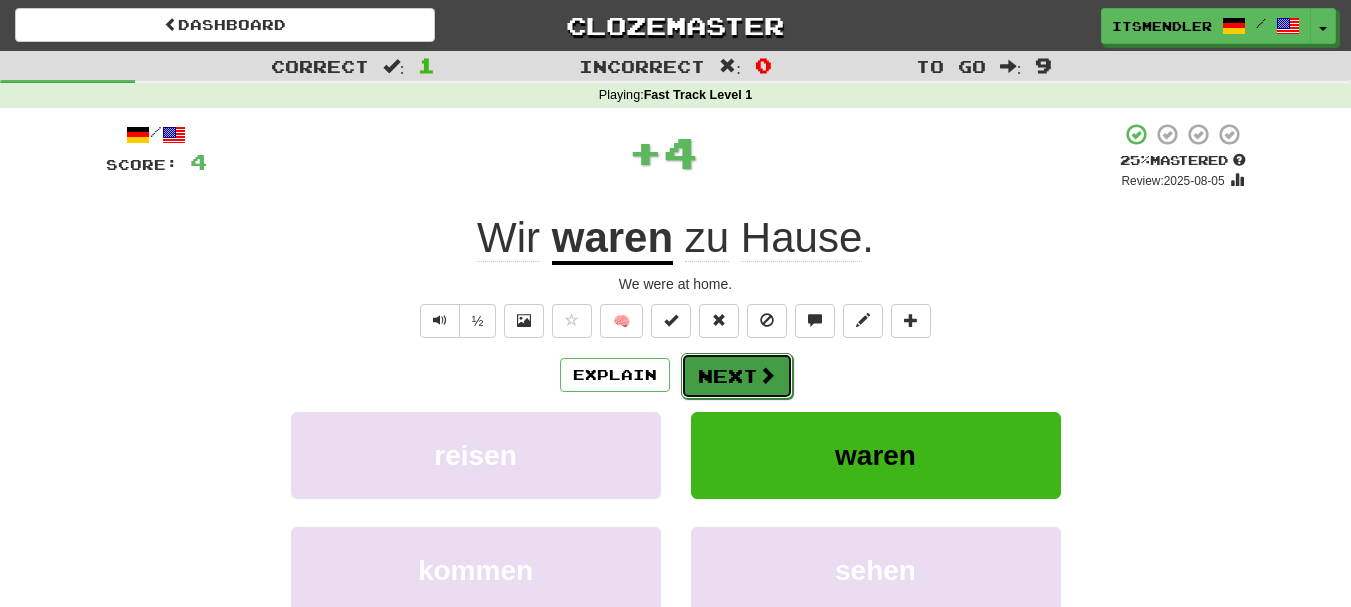 click at bounding box center [767, 375] 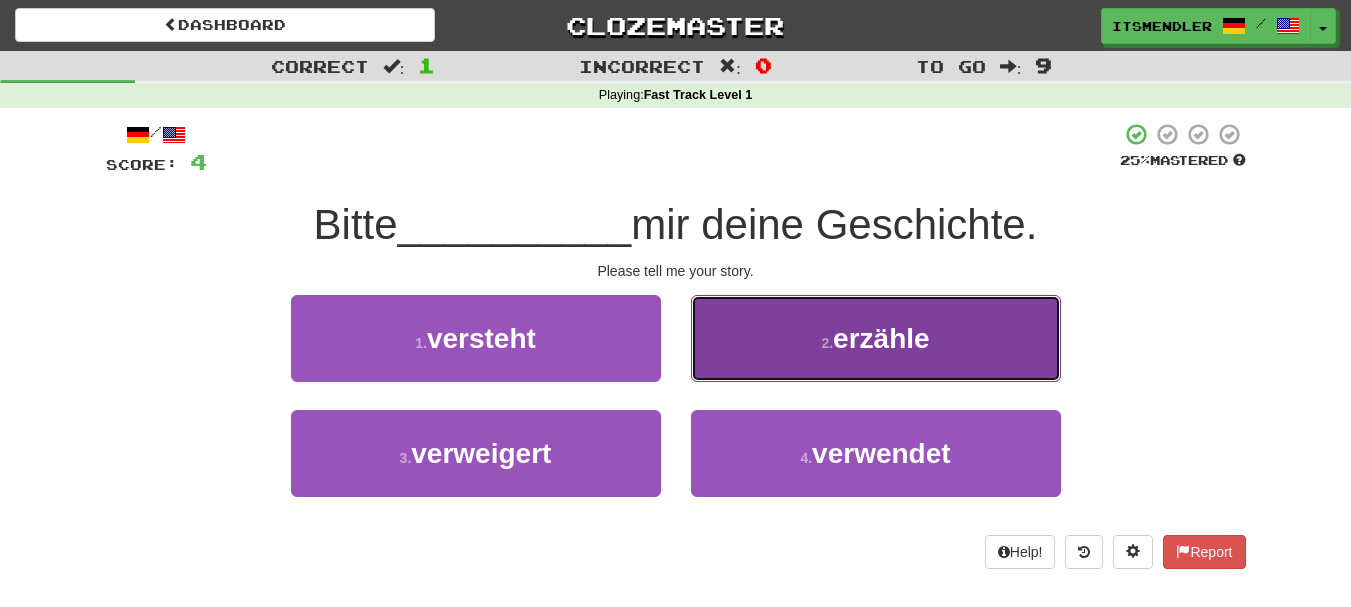 click on "2 .  erzähle" at bounding box center (876, 338) 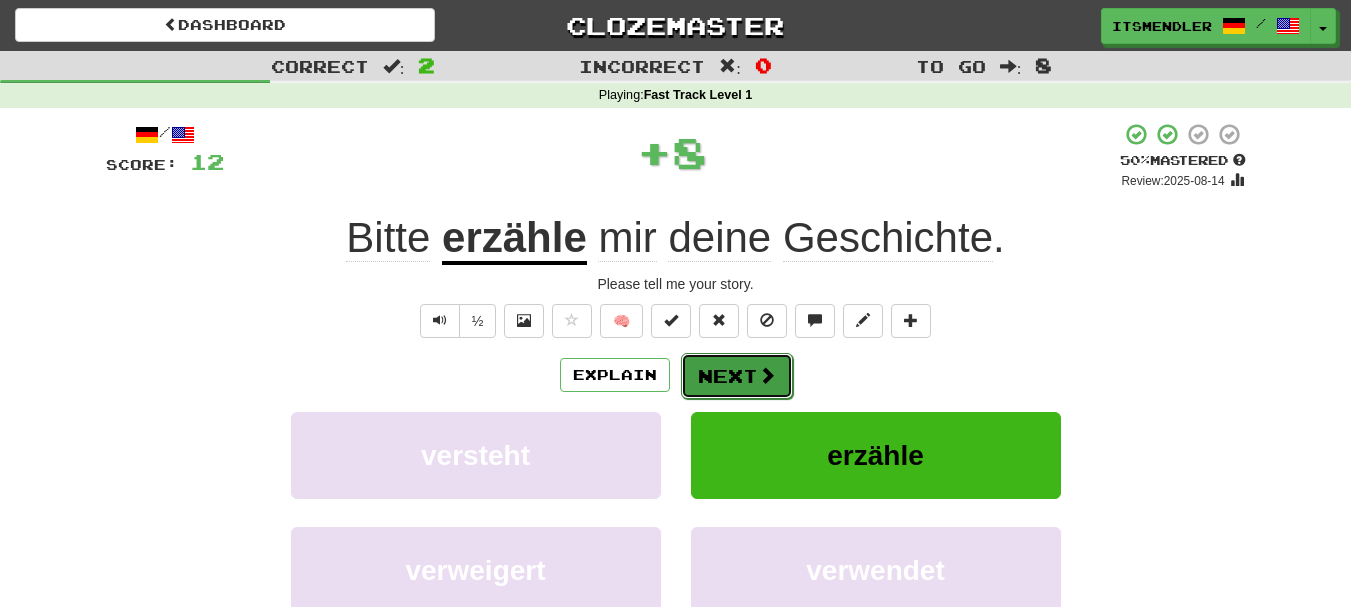 click at bounding box center (767, 375) 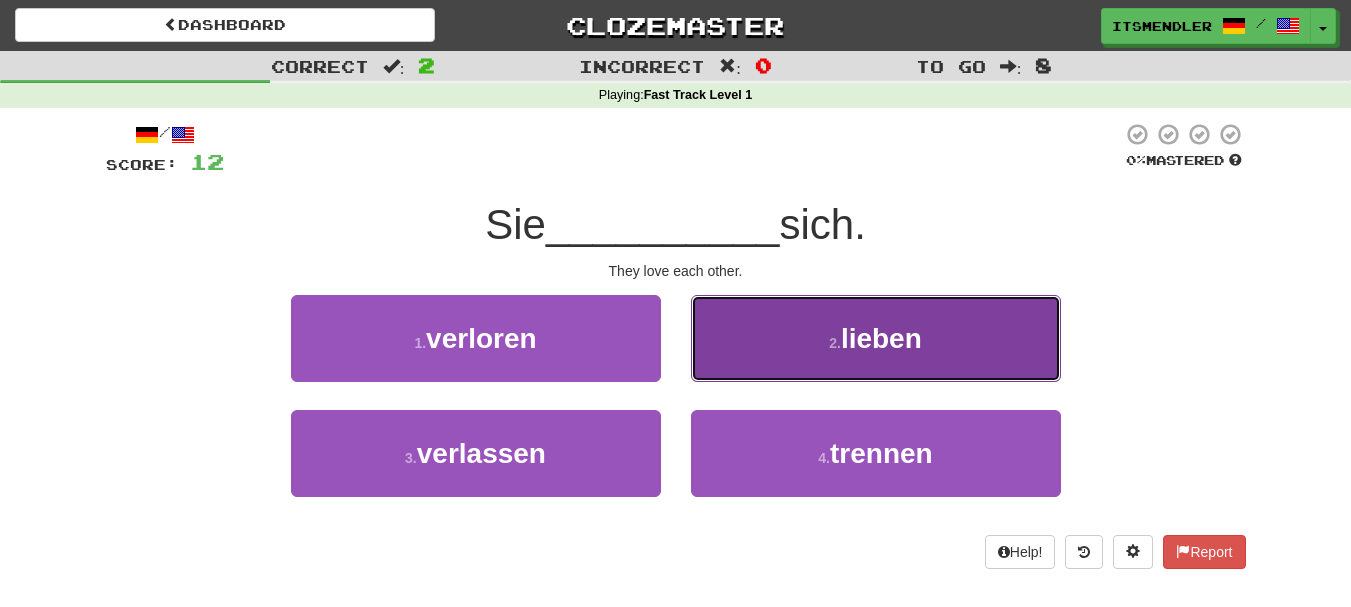 click on "2 .  lieben" at bounding box center (876, 338) 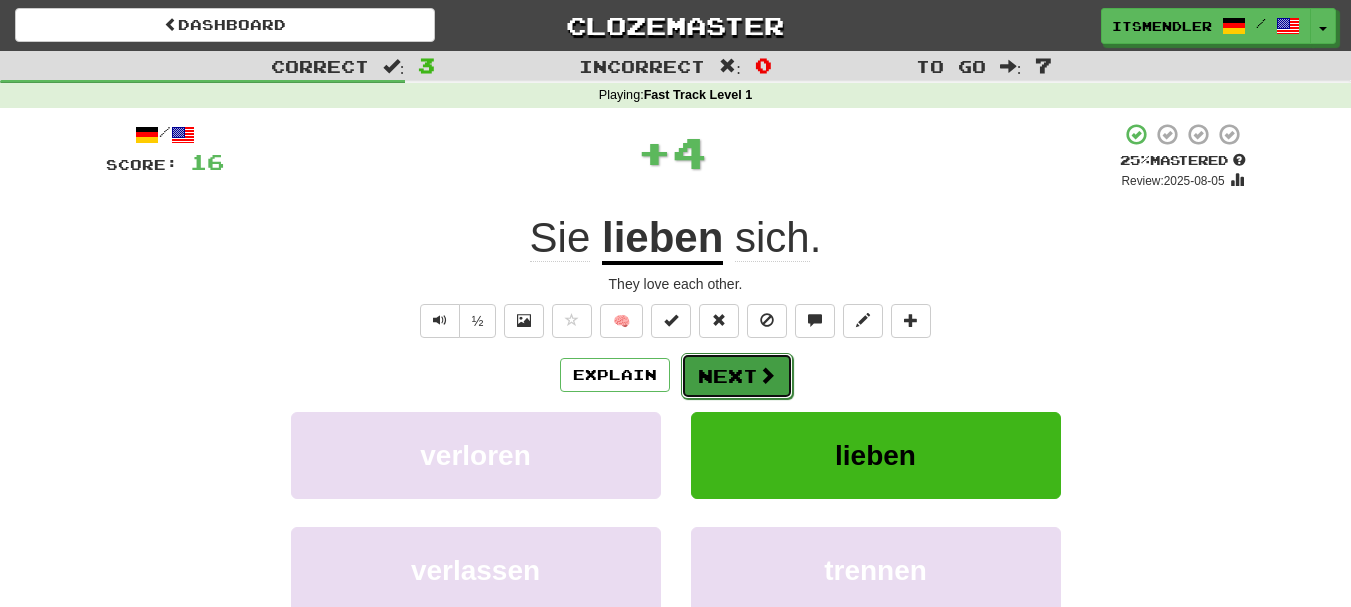 click on "Next" at bounding box center [737, 376] 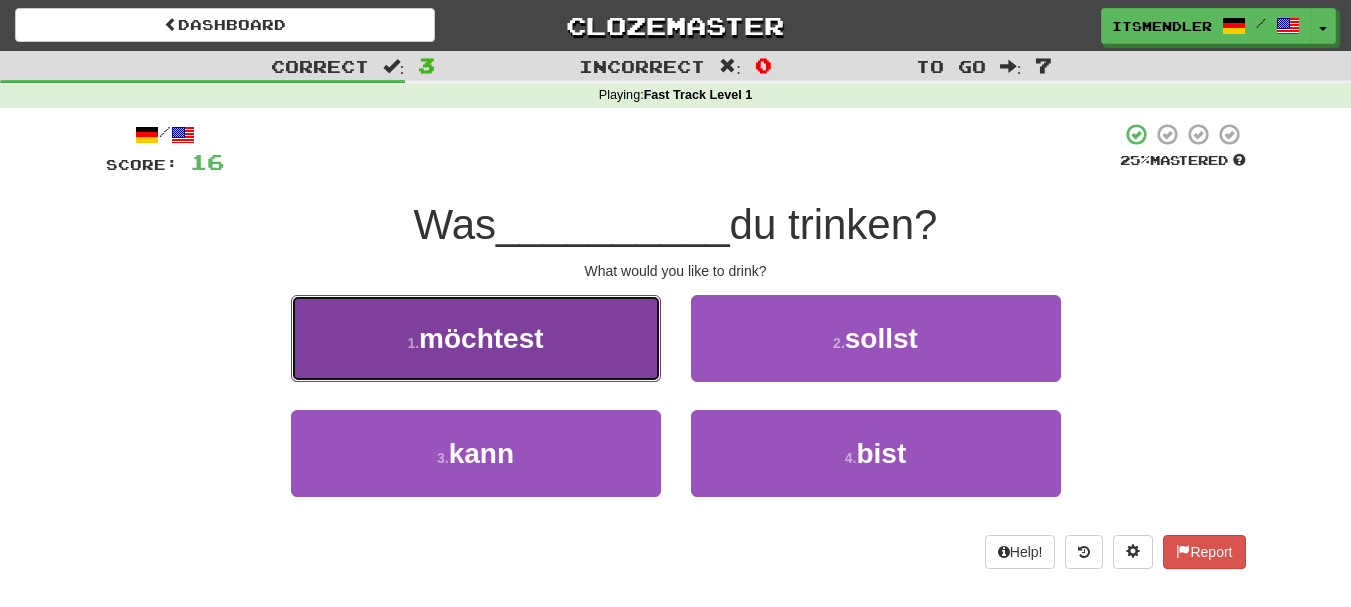 click on "1 .  möchtest" at bounding box center (476, 338) 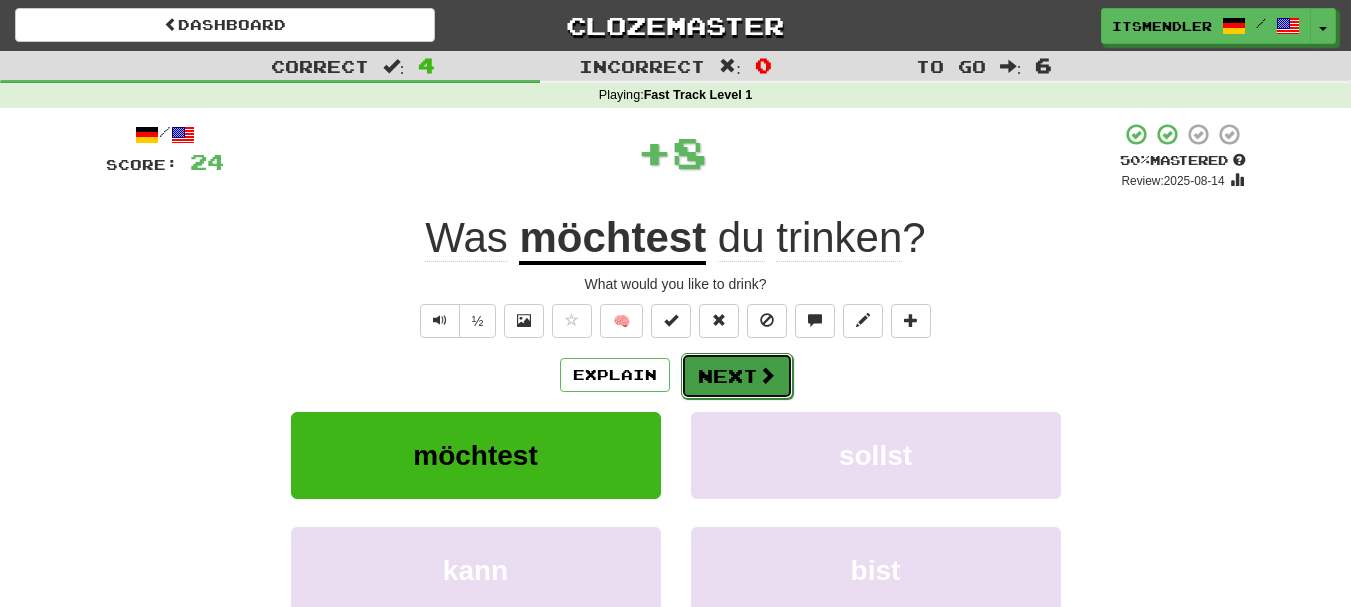 click on "Next" at bounding box center [737, 376] 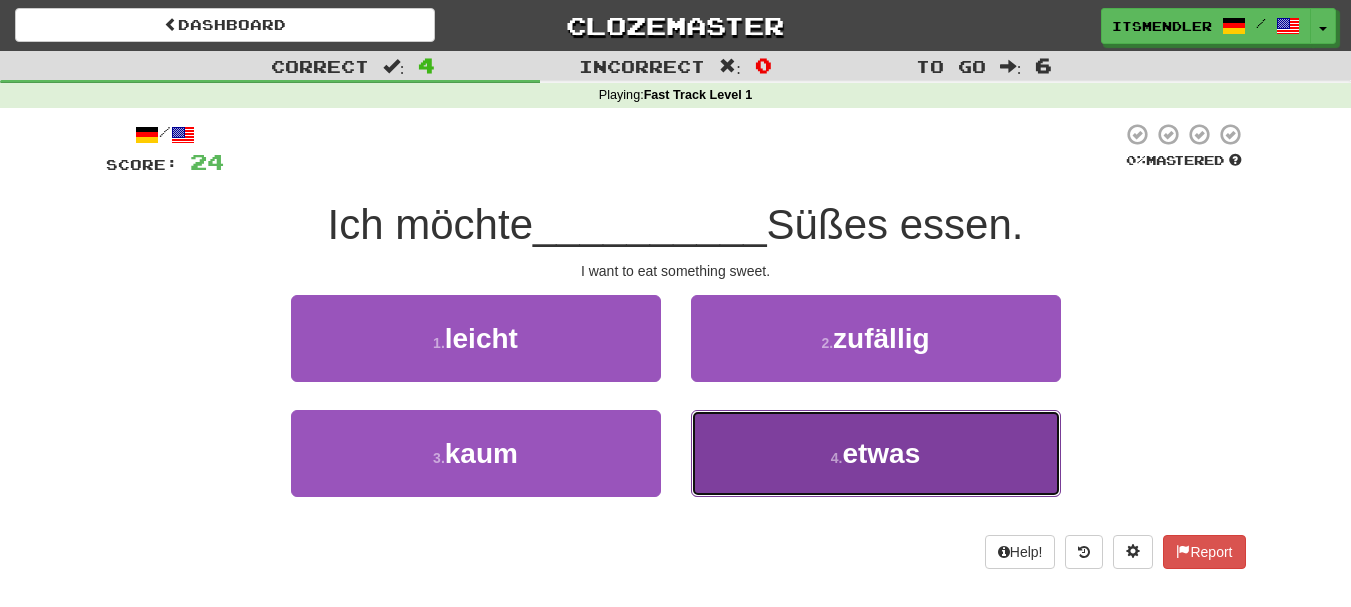 click on "4 .  etwas" at bounding box center [876, 453] 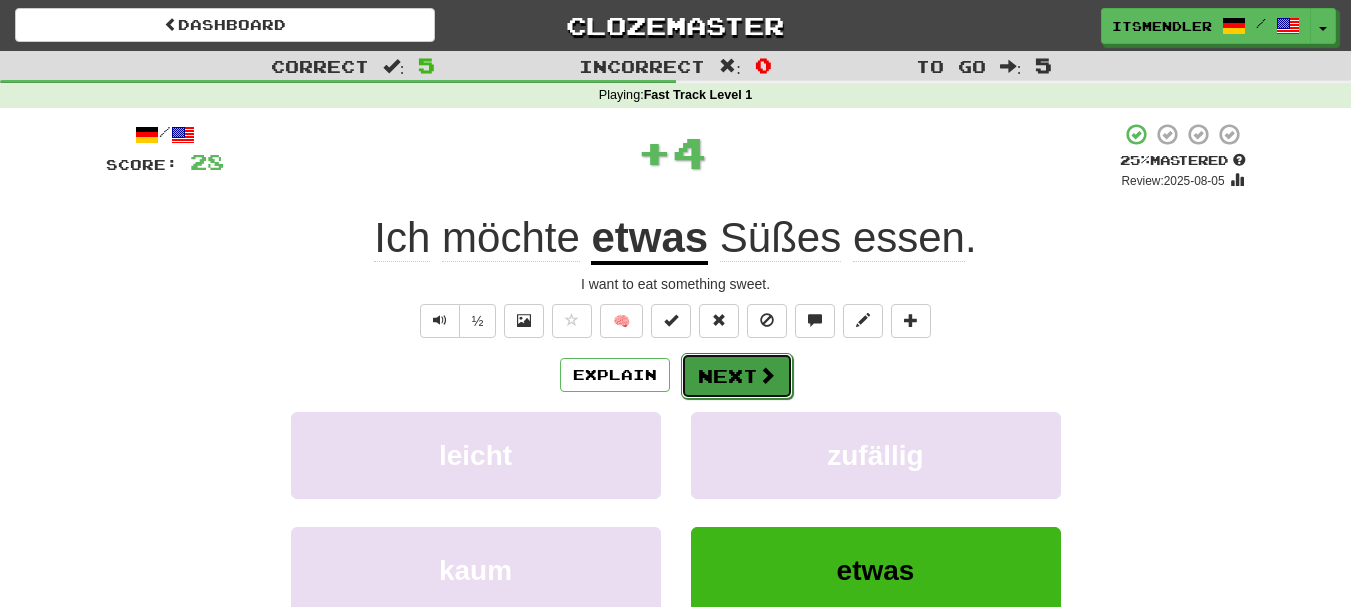 click on "Next" at bounding box center (737, 376) 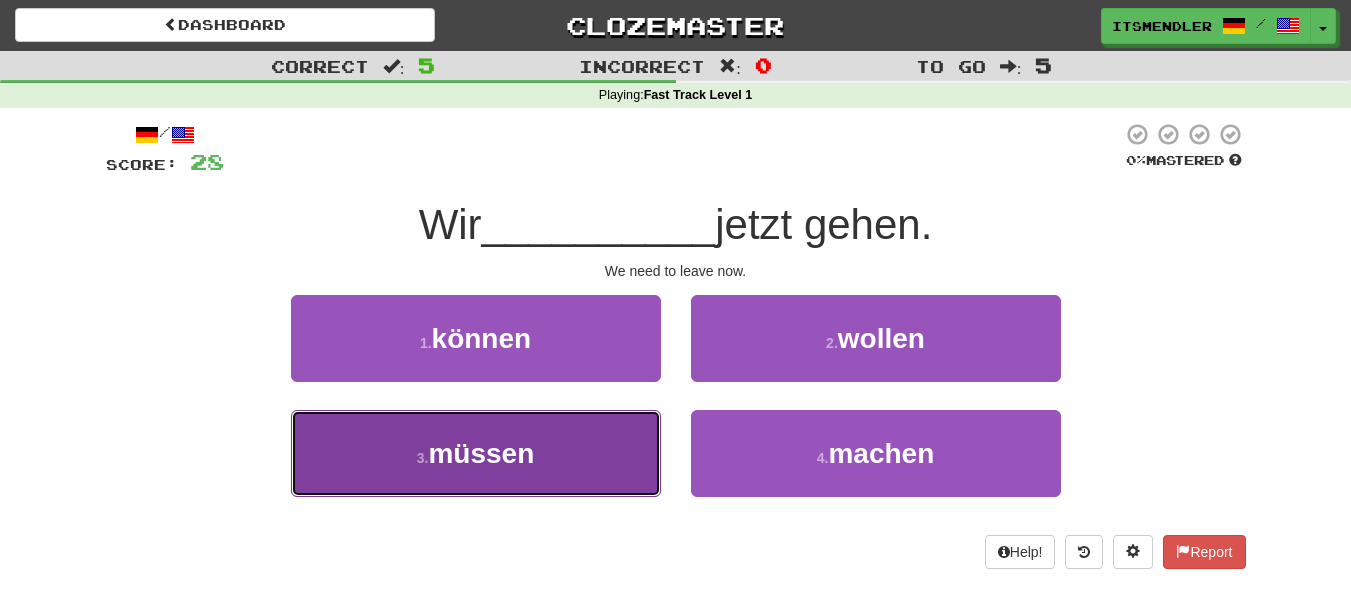 click on "3 .  müssen" at bounding box center [476, 453] 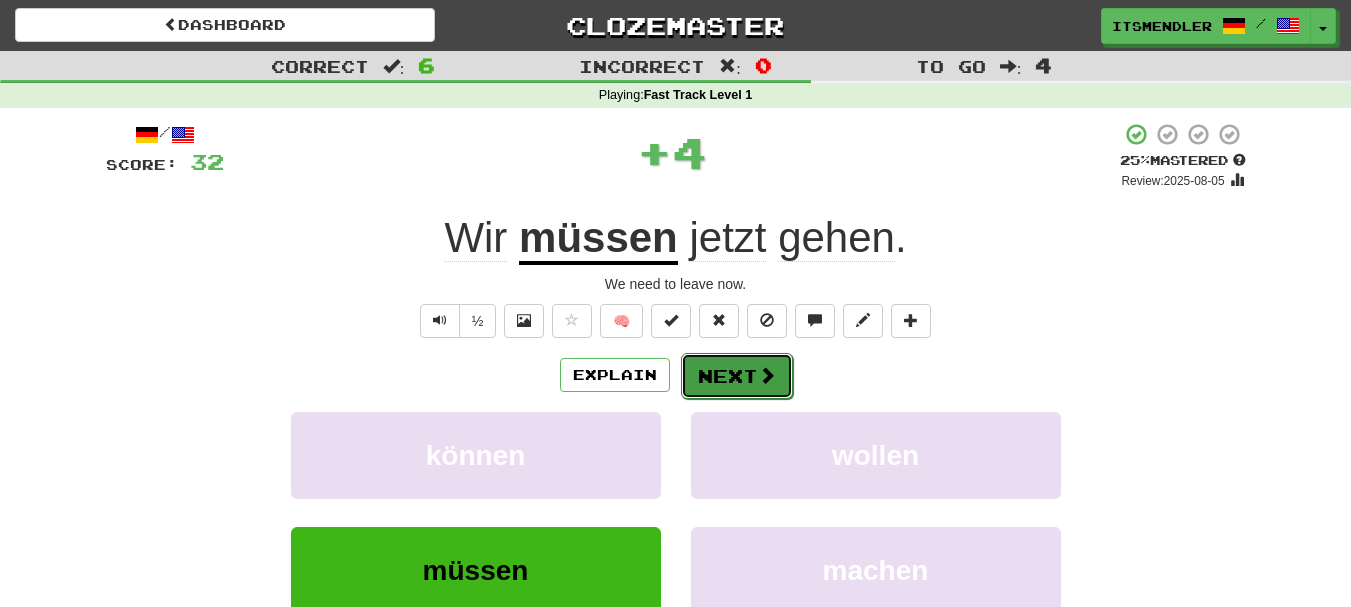 click on "Next" at bounding box center [737, 376] 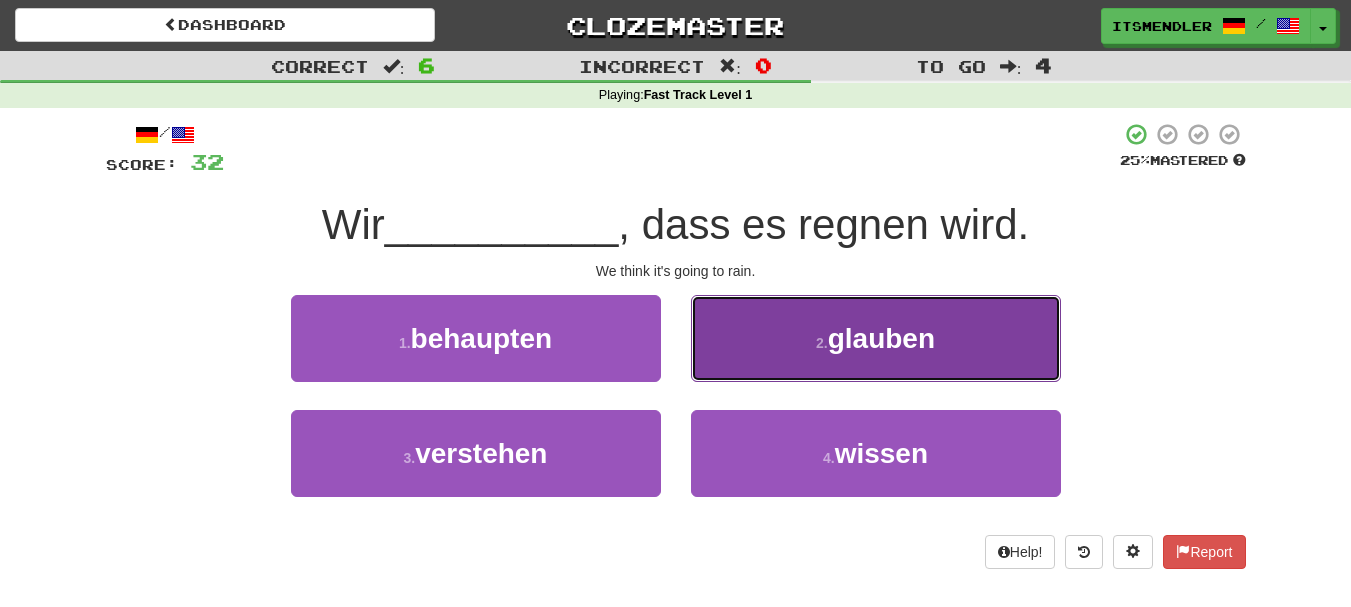 click on "2 .  glauben" at bounding box center (876, 338) 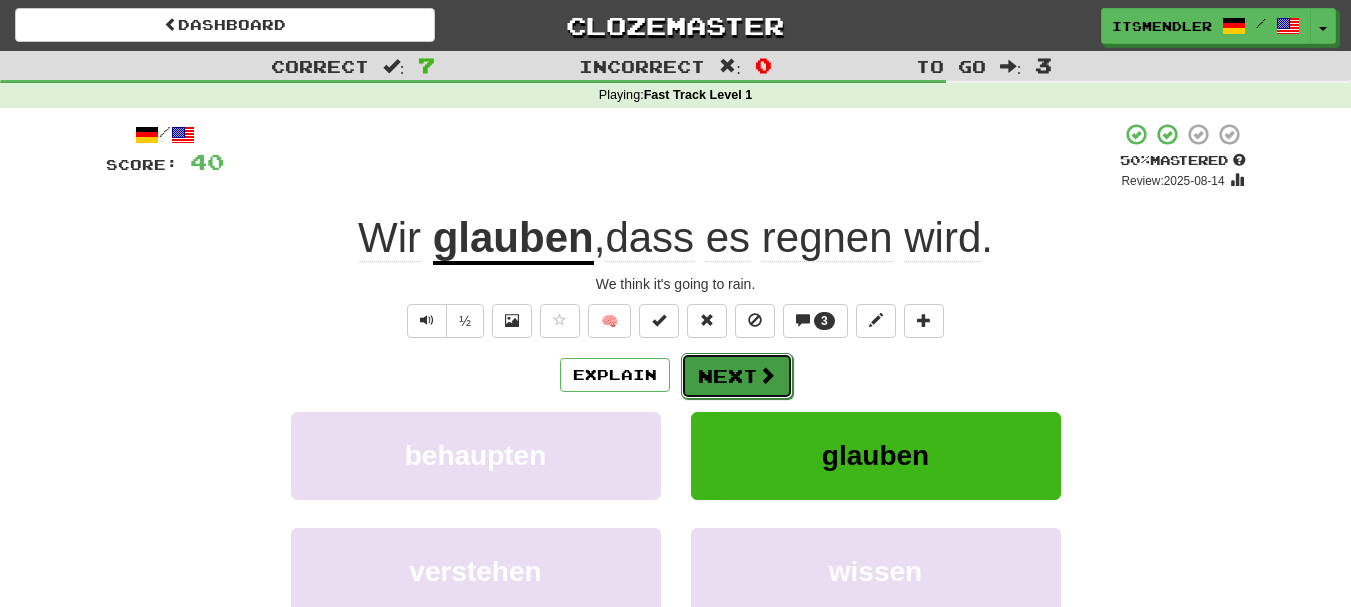 click on "Next" at bounding box center (737, 376) 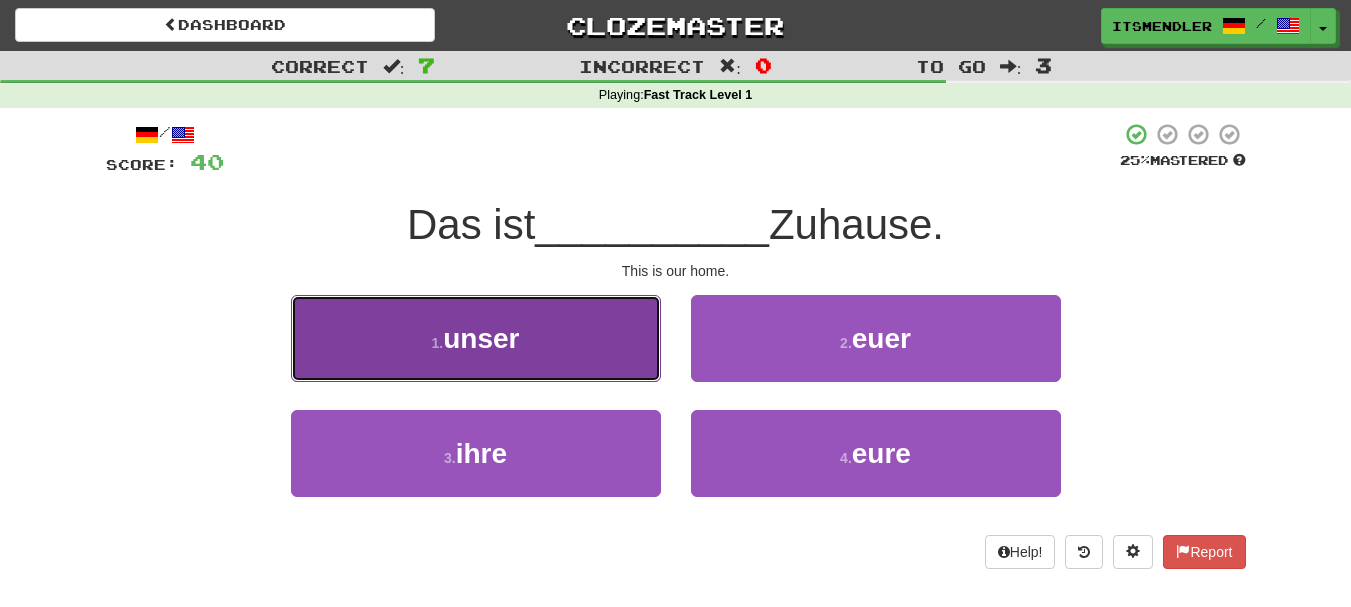 click on "1 .  unser" at bounding box center (476, 338) 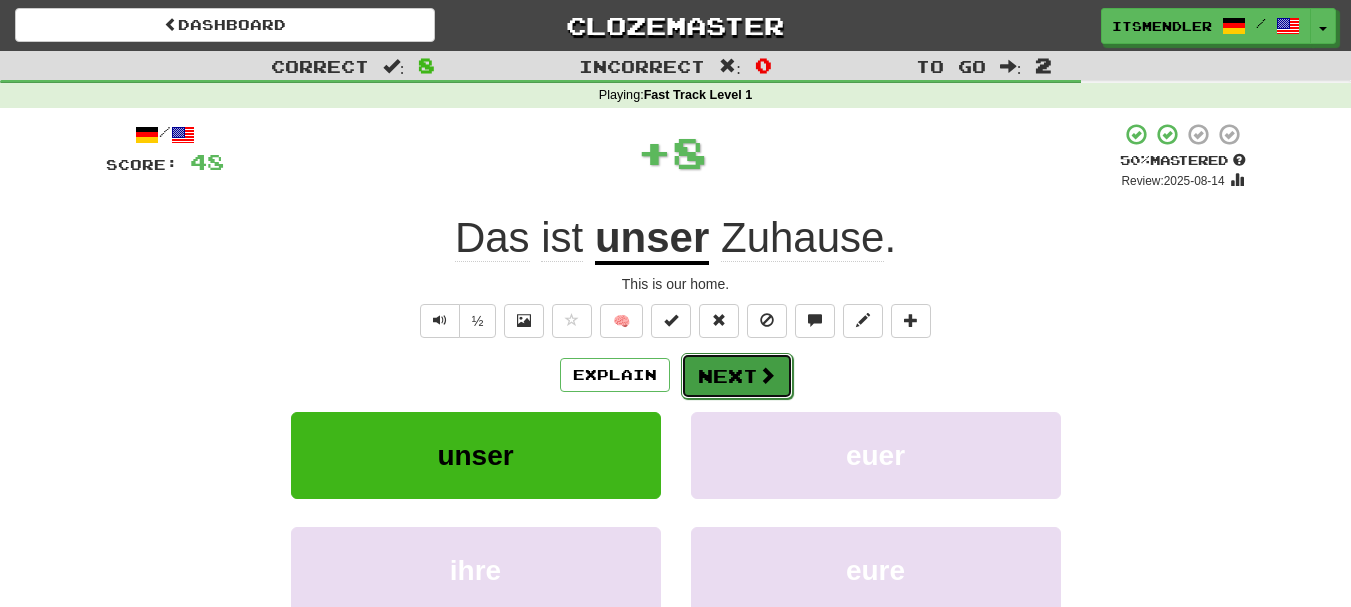 click on "Next" at bounding box center [737, 376] 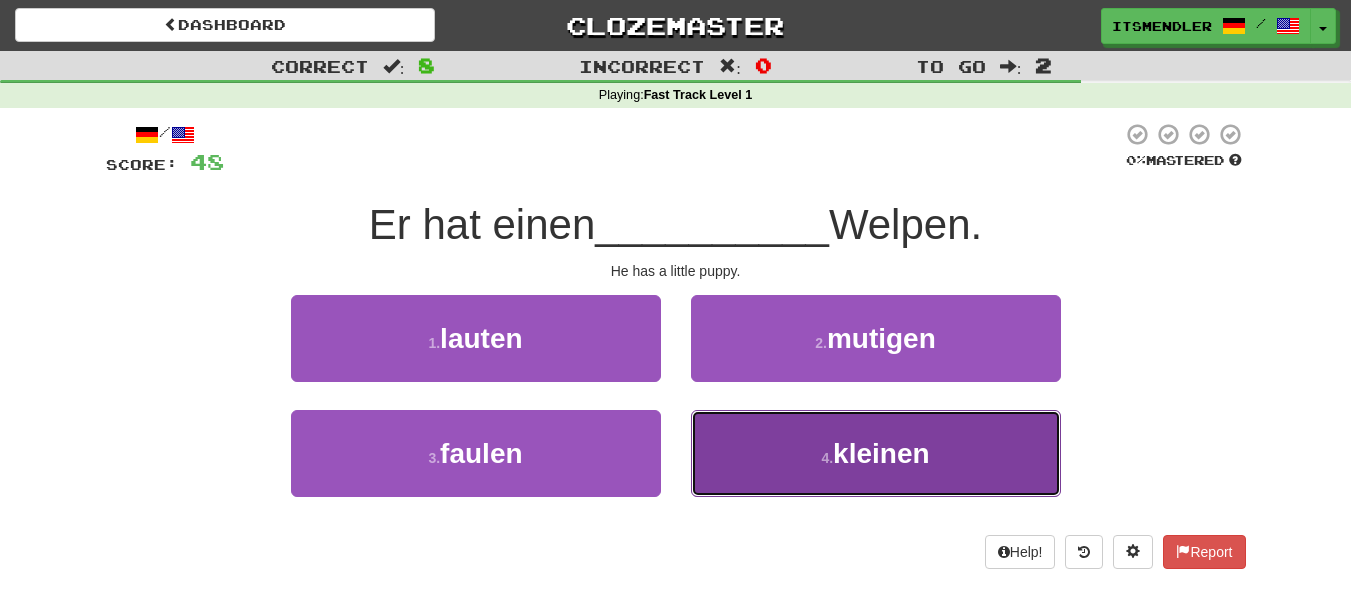 click on "4 .  kleinen" at bounding box center [876, 453] 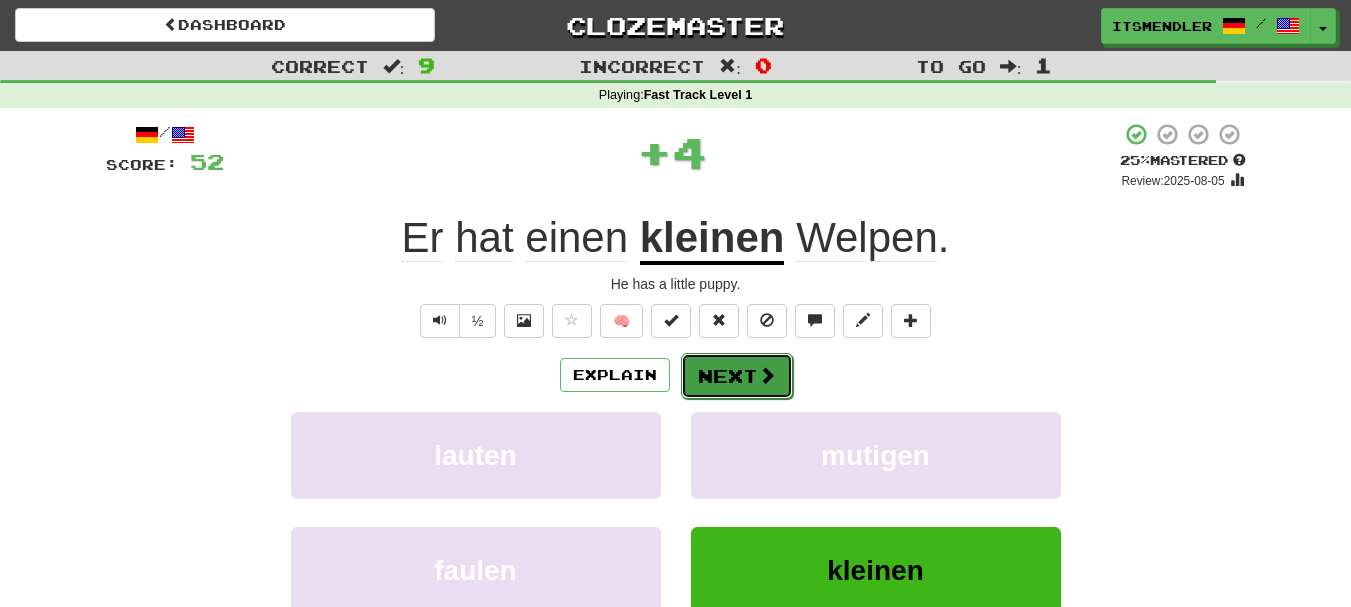 click on "Next" at bounding box center [737, 376] 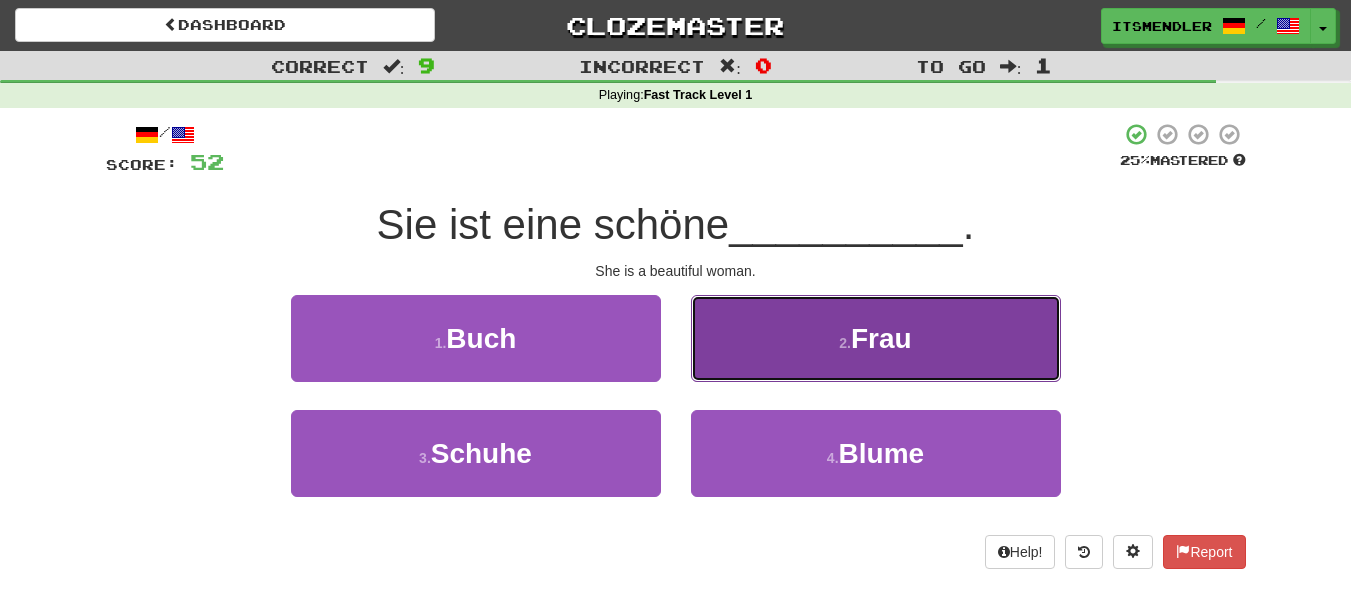 click on "2 .  Frau" at bounding box center [876, 338] 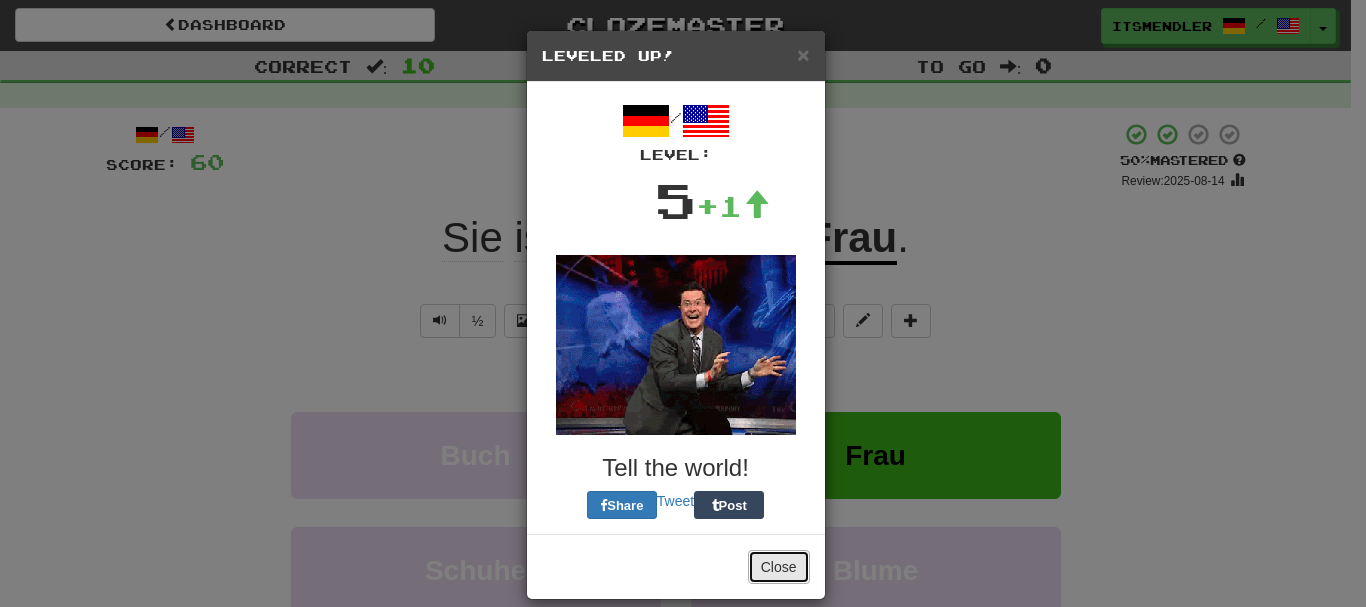 click on "Close" at bounding box center [779, 567] 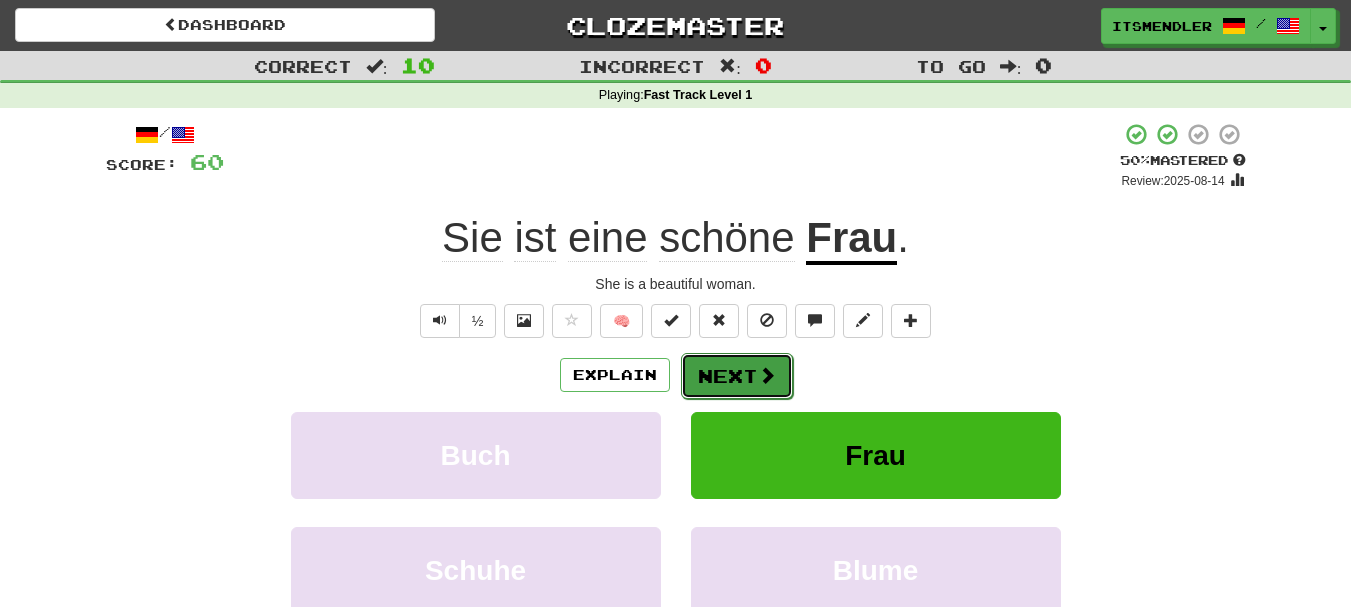 click on "Next" at bounding box center (737, 376) 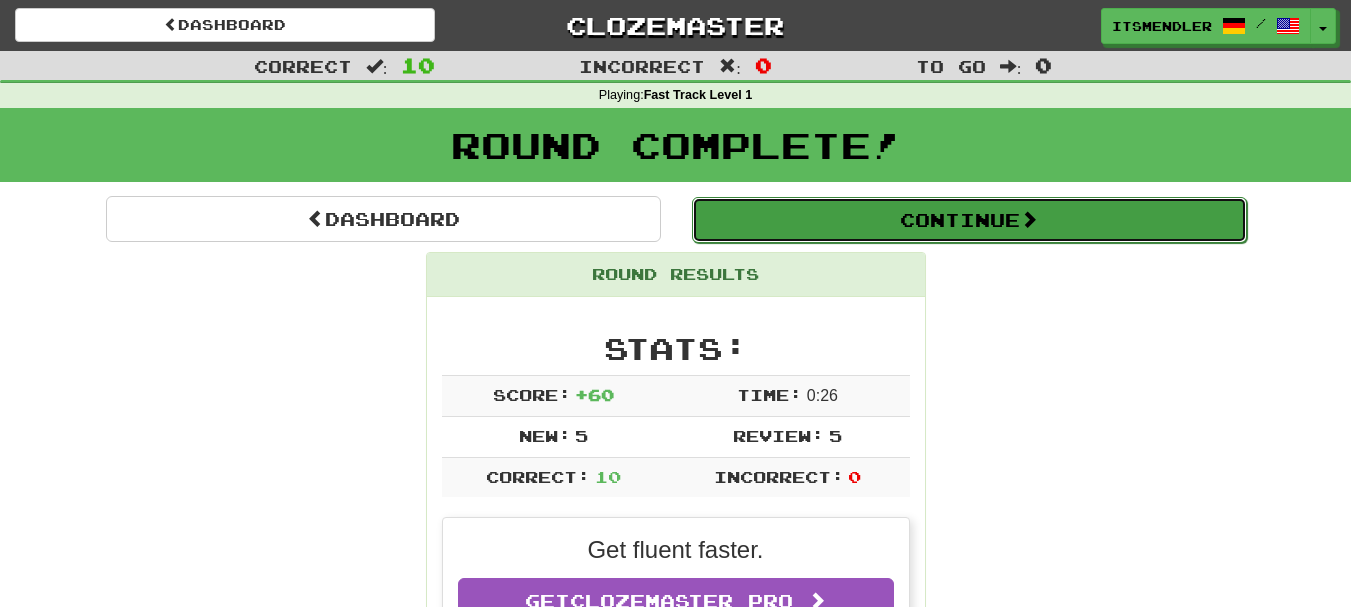 click on "Continue" at bounding box center (969, 220) 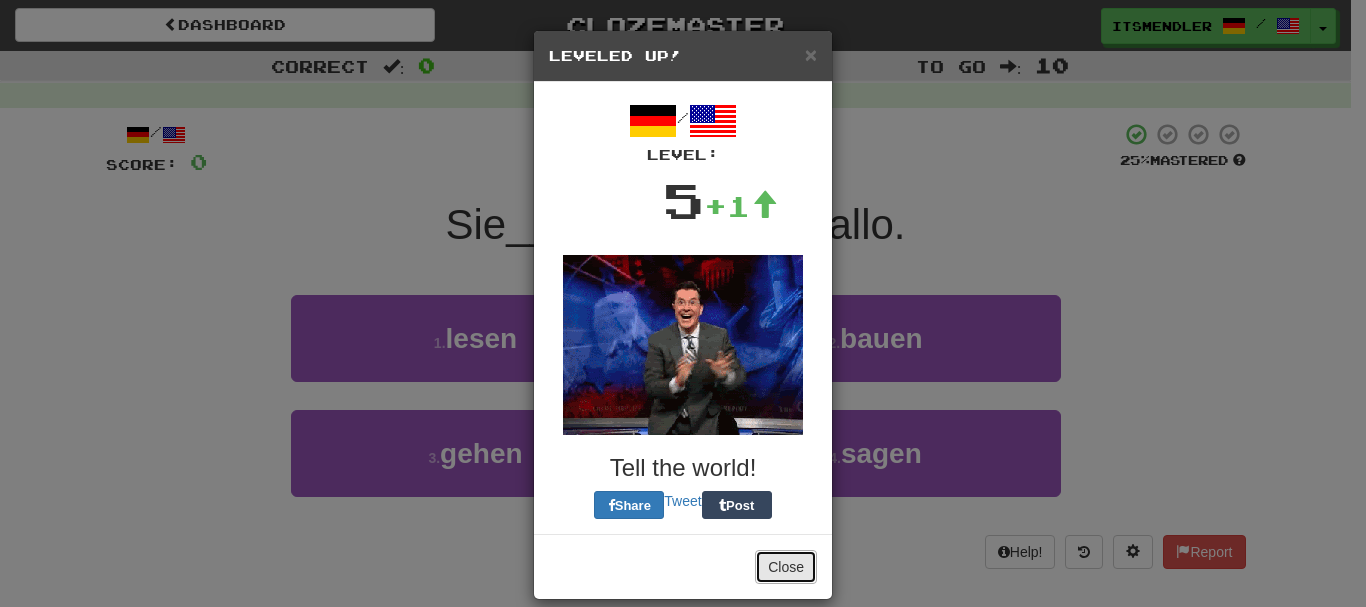 click on "Close" at bounding box center [786, 567] 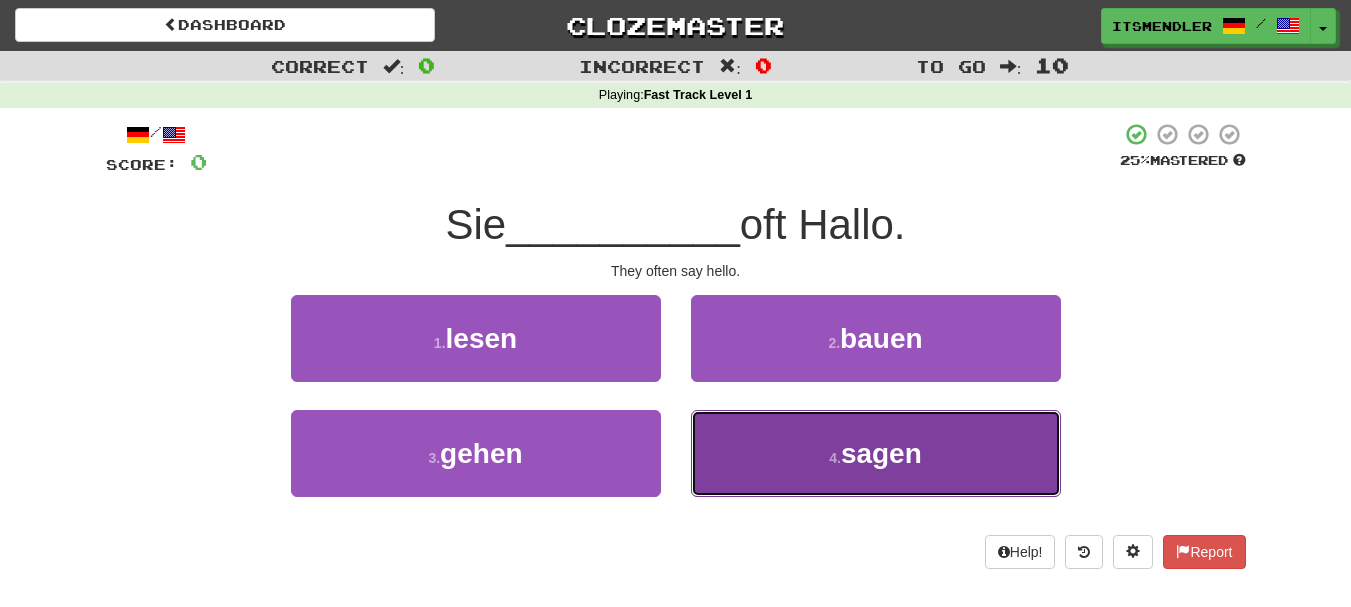 click on "4 .  sagen" at bounding box center [876, 453] 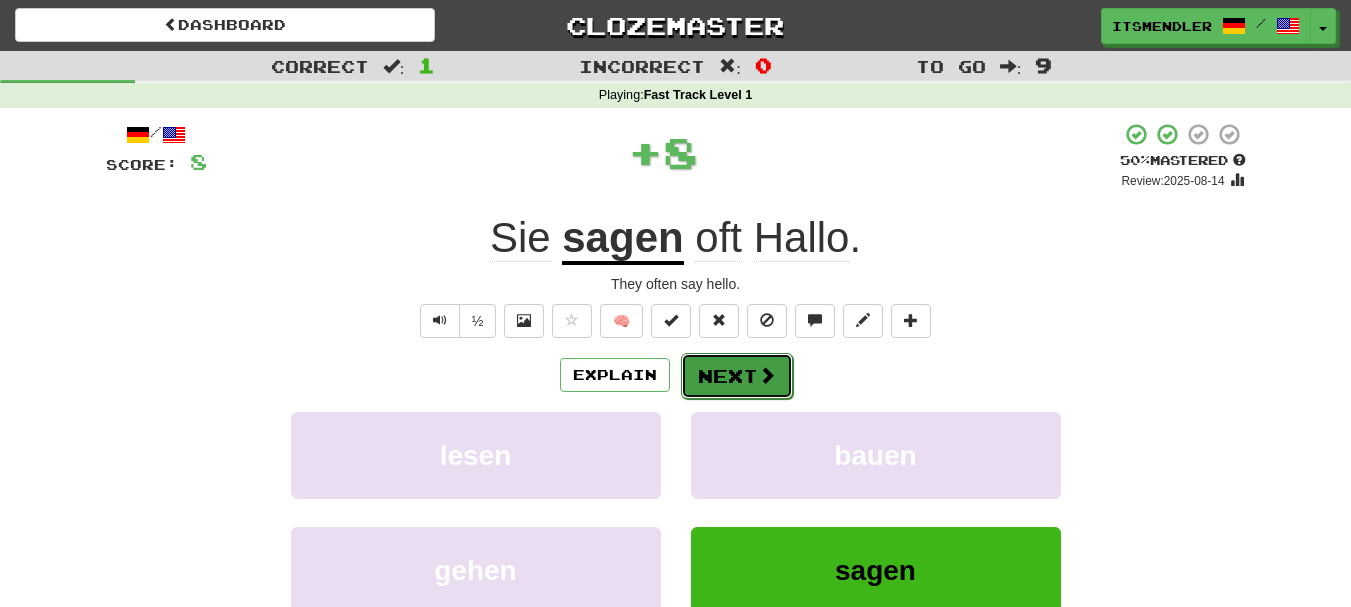 click on "Next" at bounding box center [737, 376] 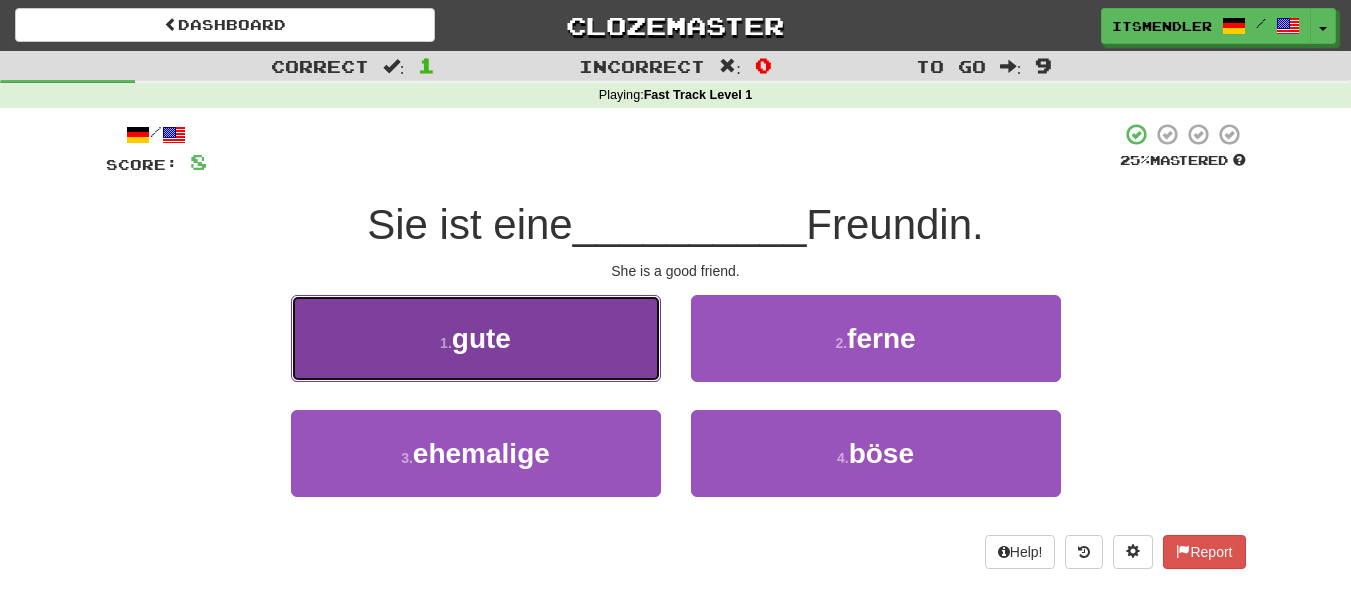 click on "1 .  gute" at bounding box center (476, 338) 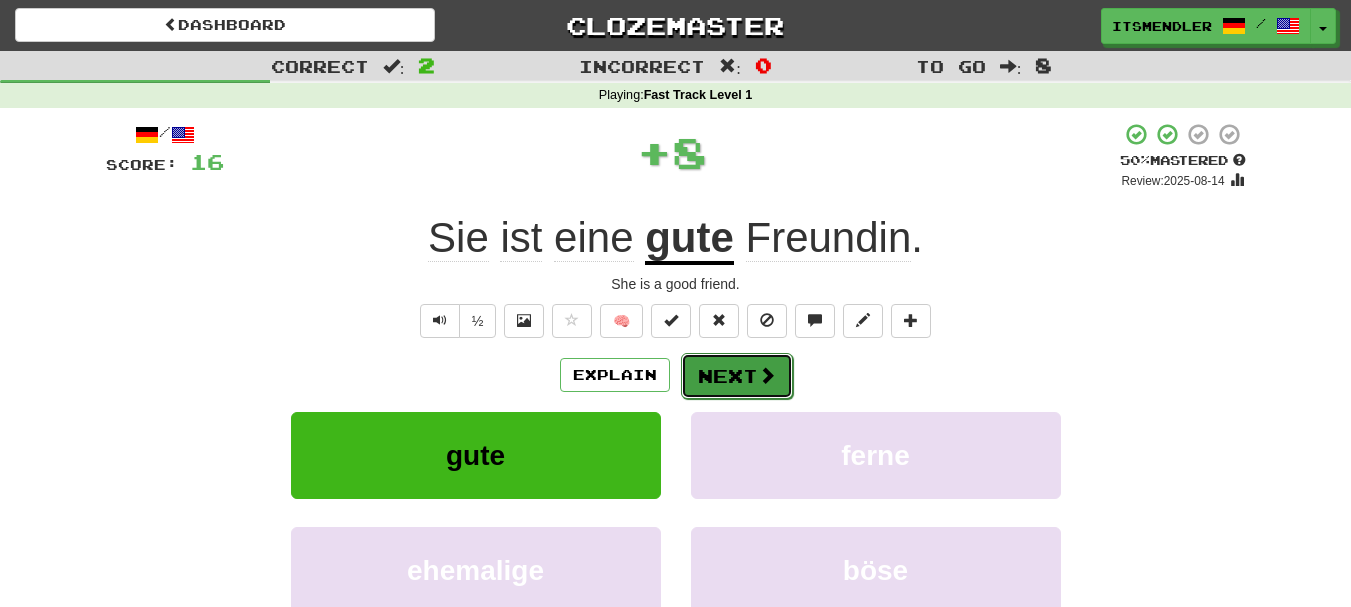 click on "Next" at bounding box center [737, 376] 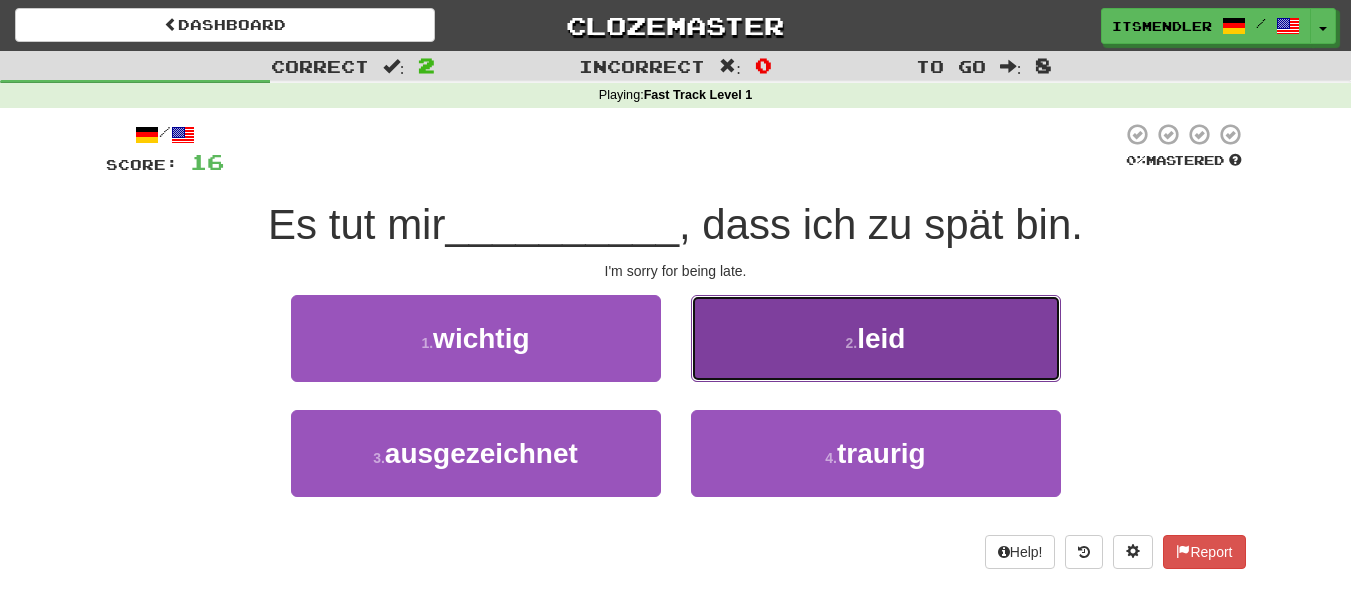 click on "2 .  leid" at bounding box center (876, 338) 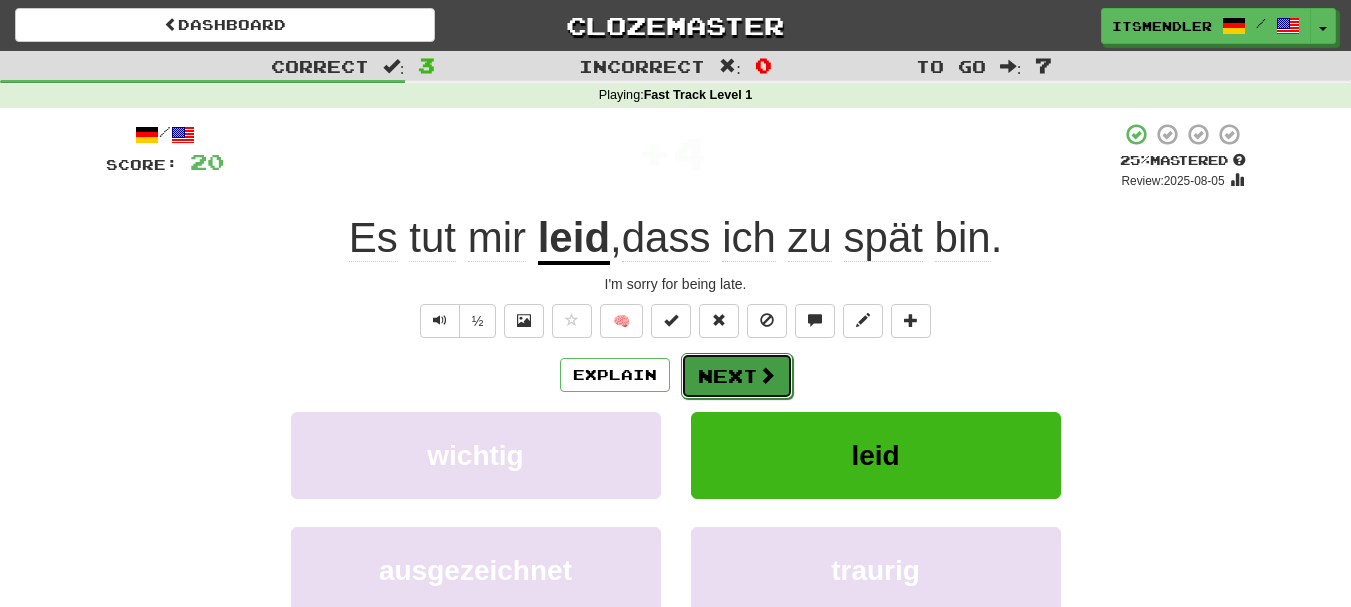 click on "Next" at bounding box center (737, 376) 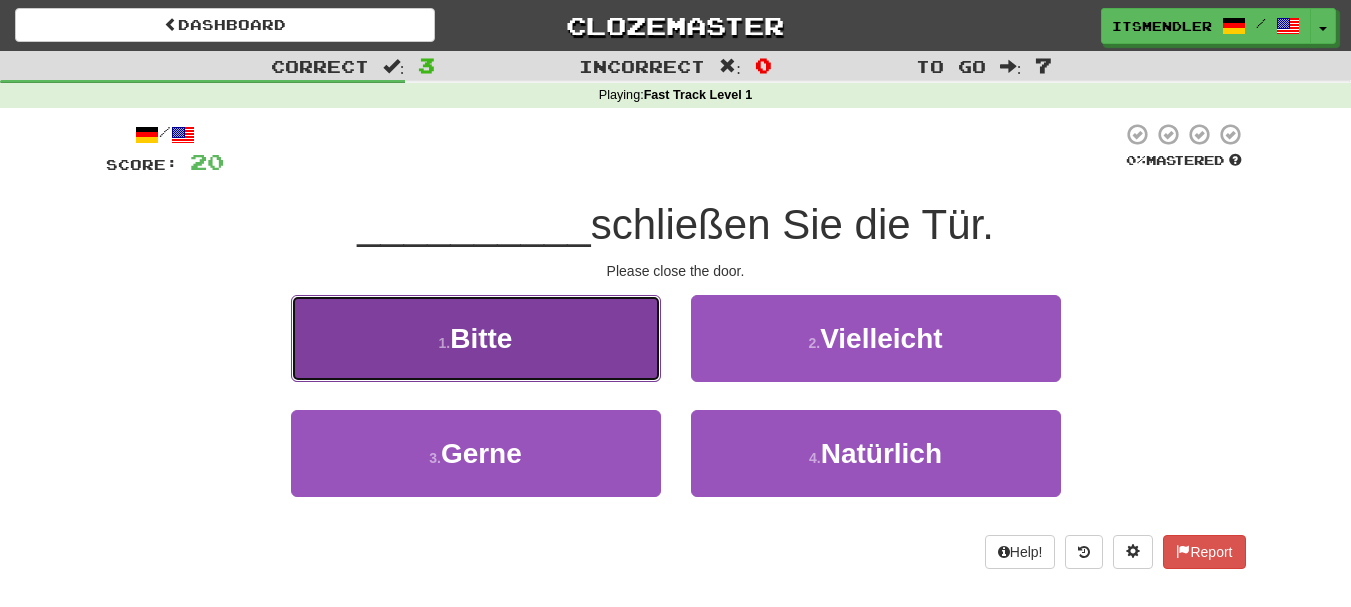 click on "1 .  Bitte" at bounding box center (476, 338) 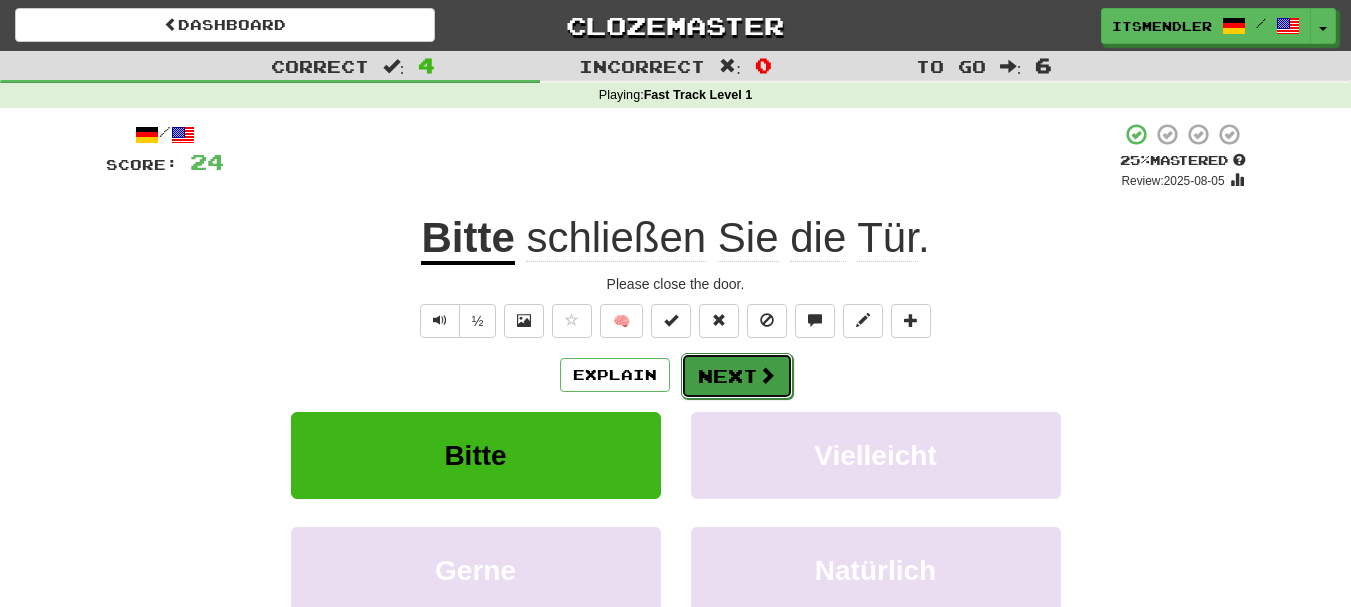 click on "Next" at bounding box center [737, 376] 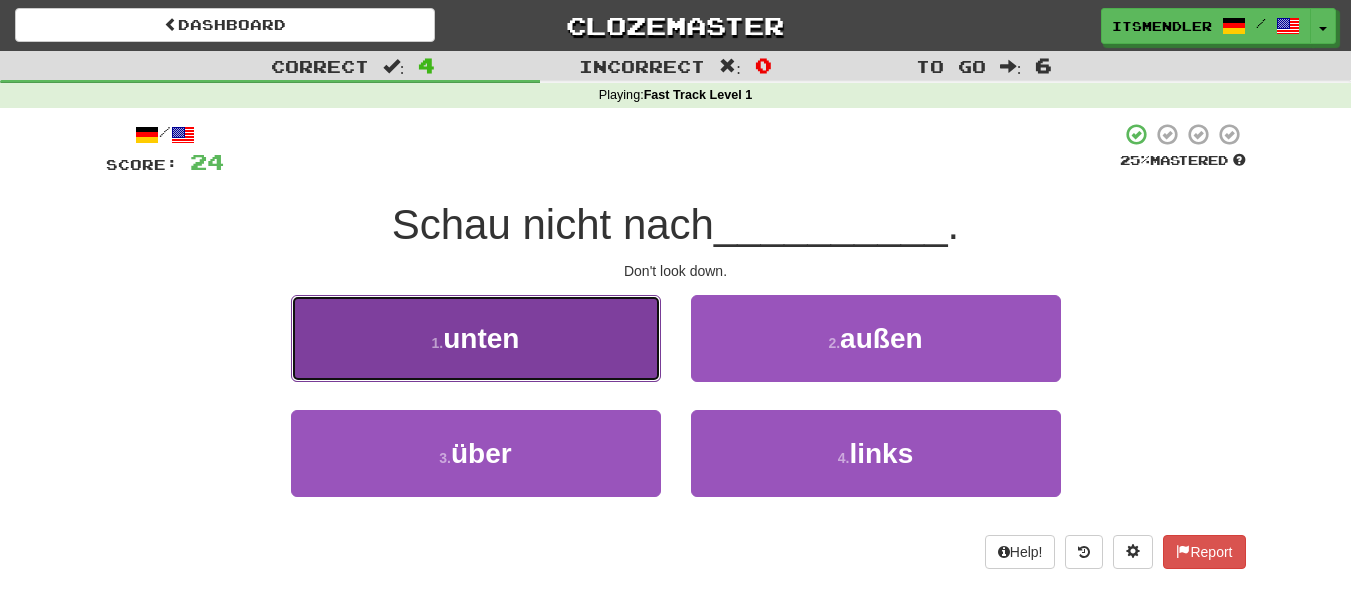 click on "1 .  unten" at bounding box center (476, 338) 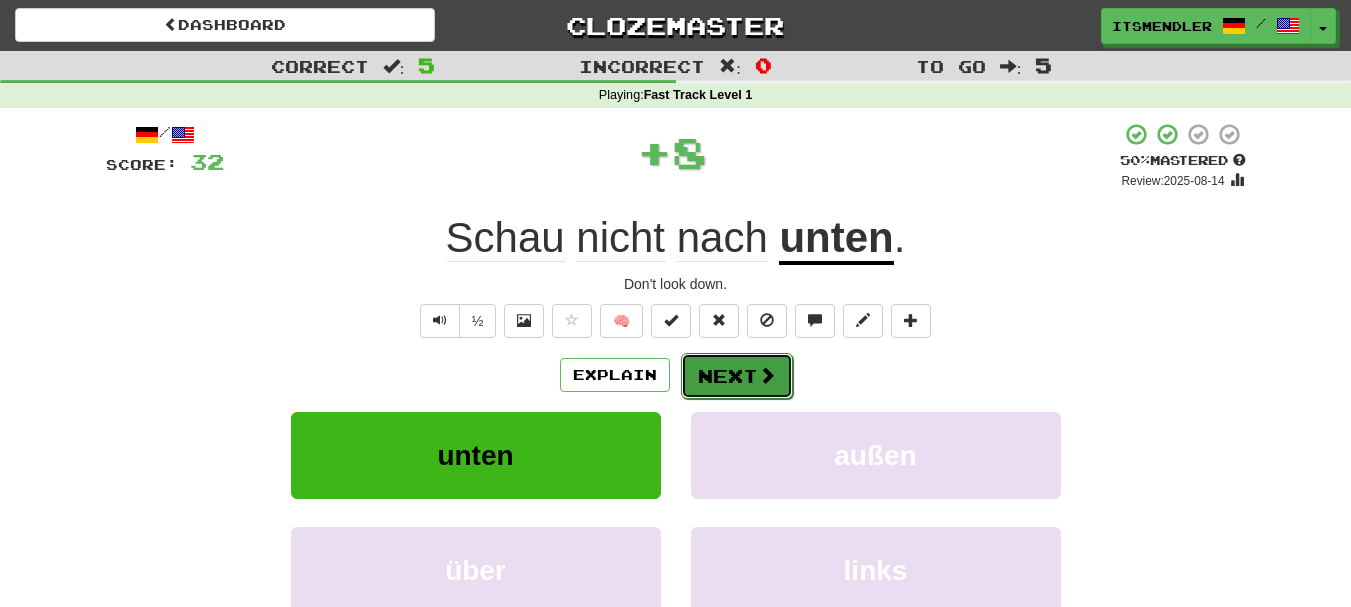 click on "Next" at bounding box center [737, 376] 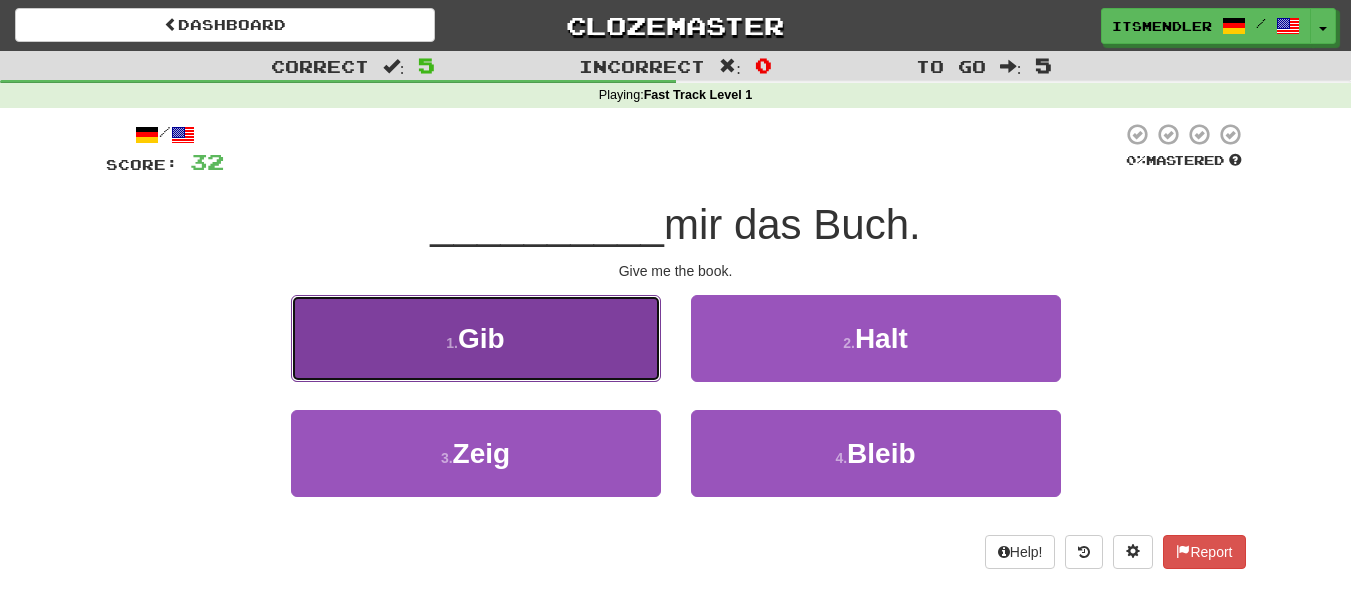 click on "1 .  Gib" at bounding box center (476, 338) 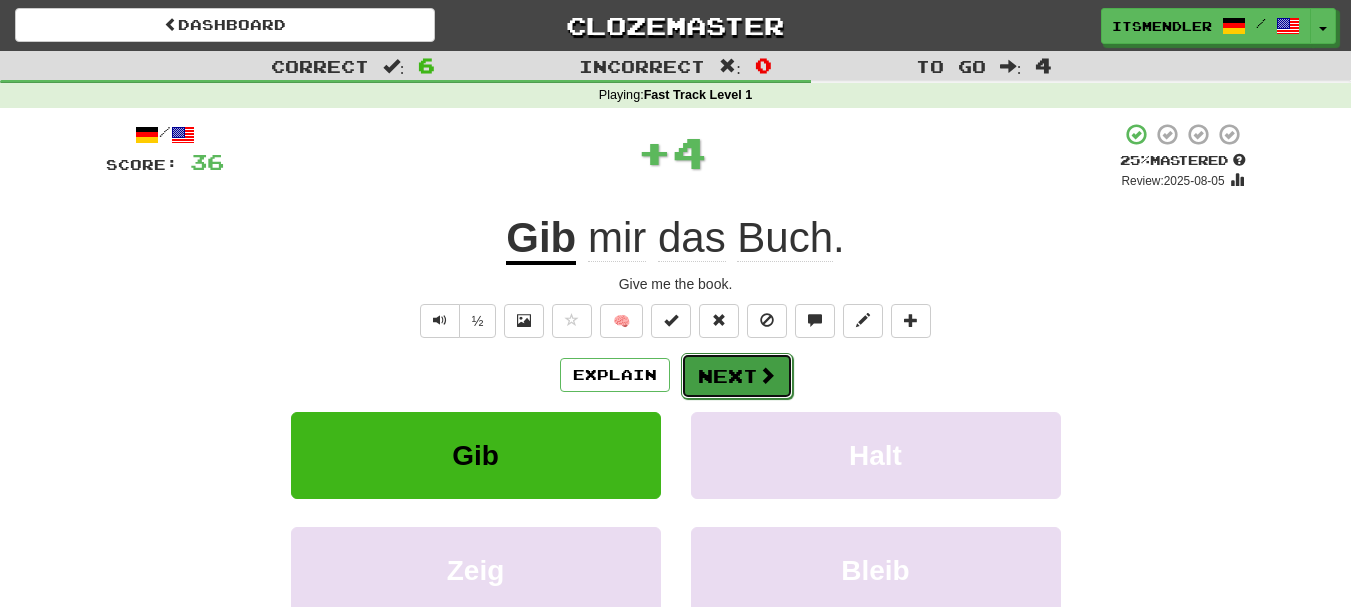 click on "Next" at bounding box center (737, 376) 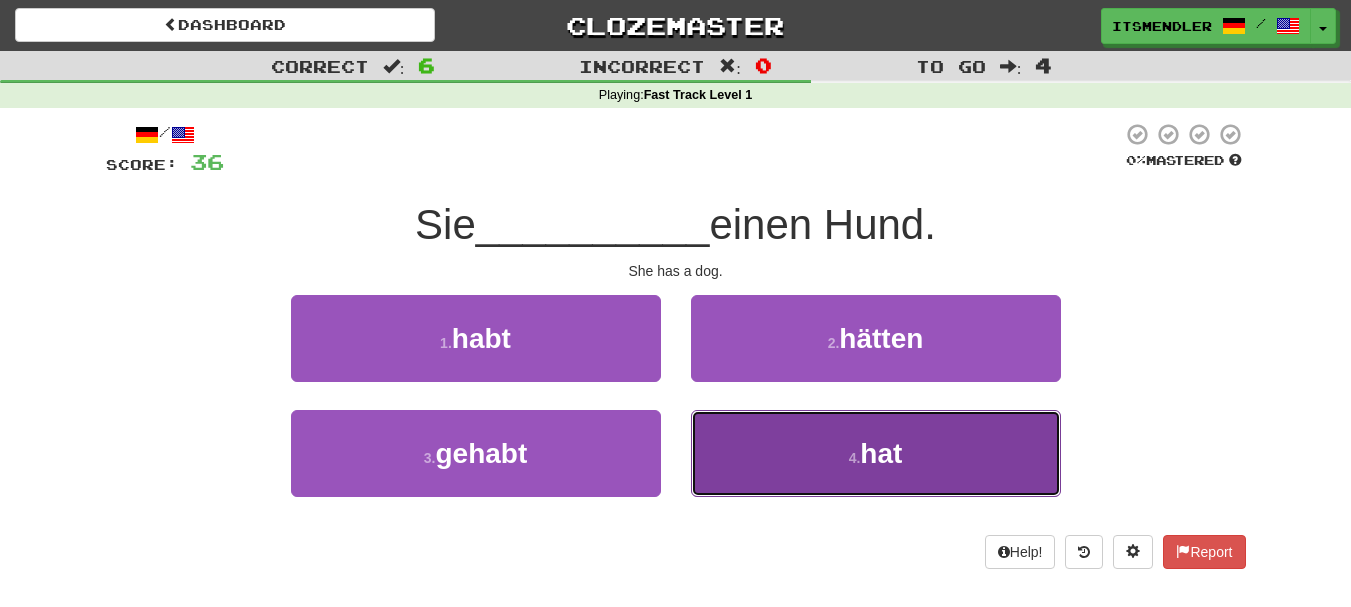 click on "4 .  hat" at bounding box center (876, 453) 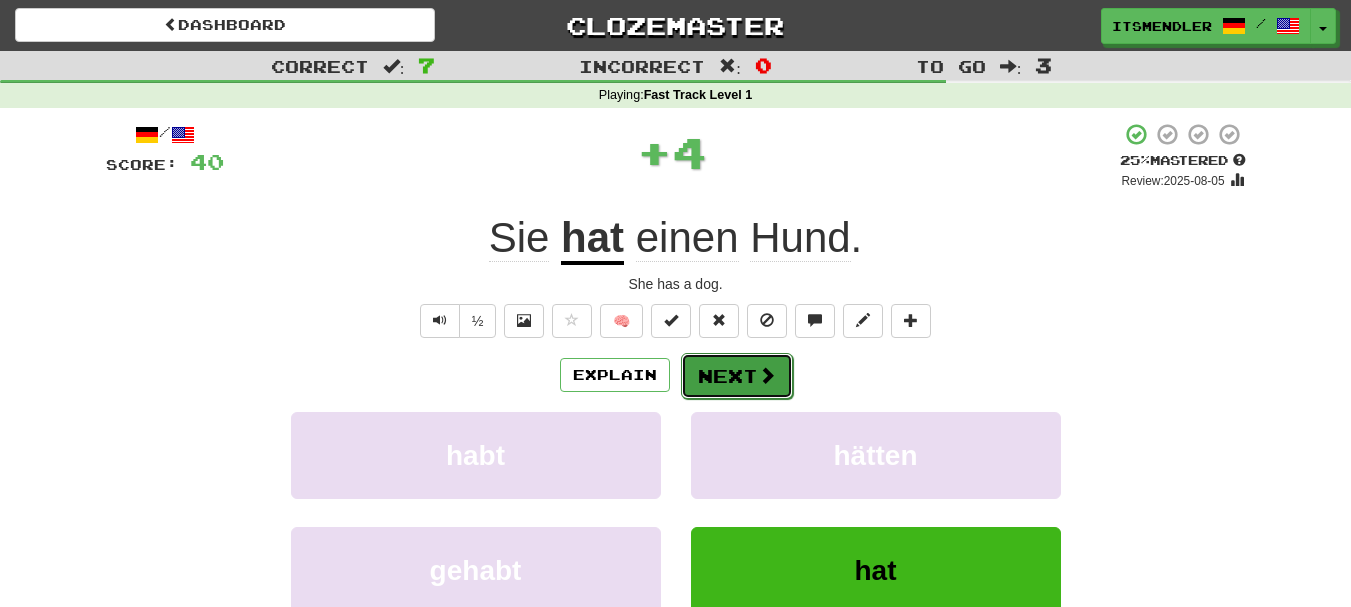 click on "Next" at bounding box center (737, 376) 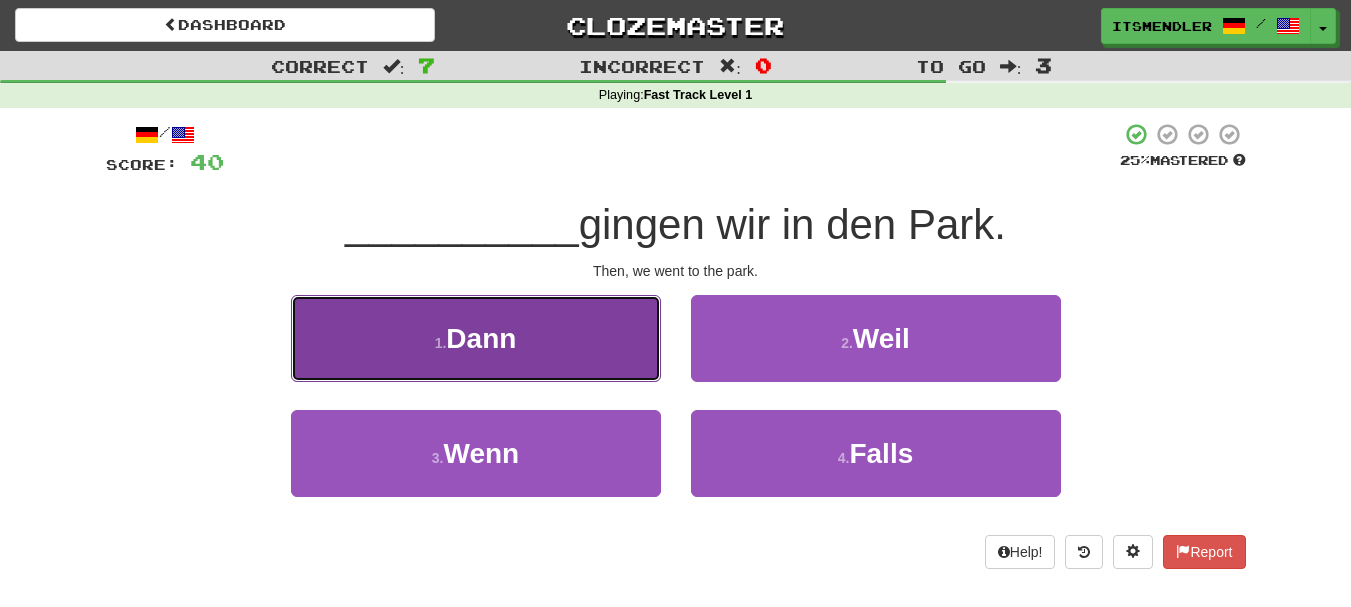 click on "1 .  Dann" at bounding box center (476, 338) 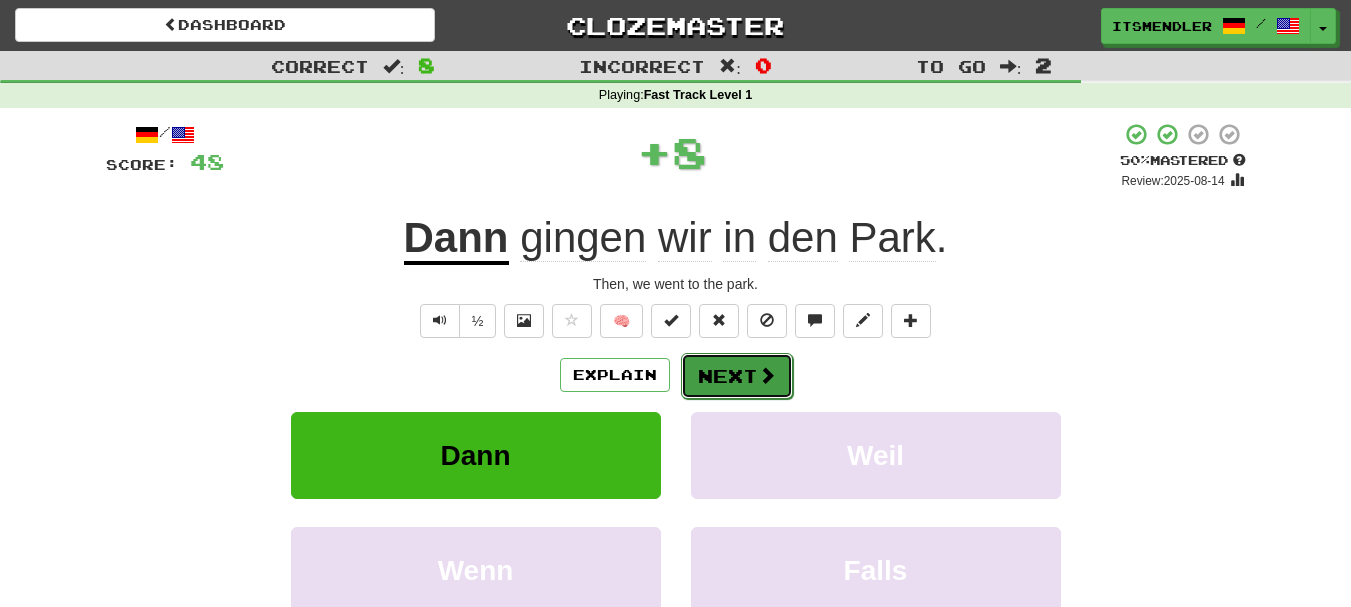 click on "Next" at bounding box center [737, 376] 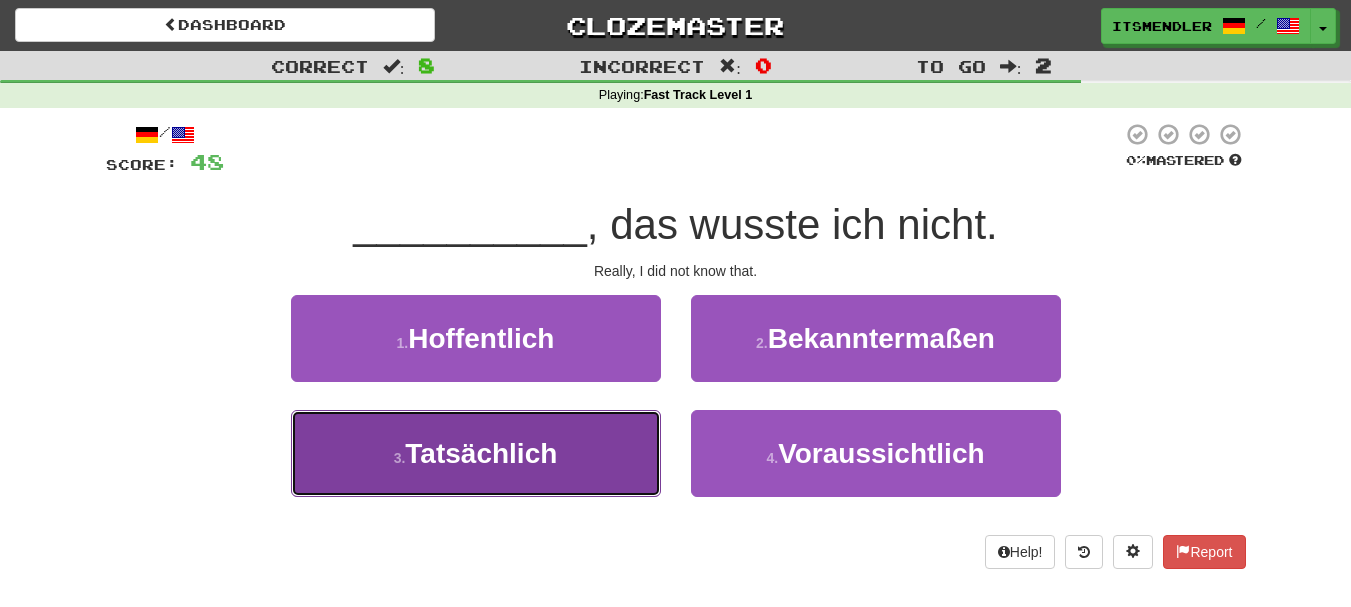 click on "3 .  Tatsächlich" at bounding box center (476, 453) 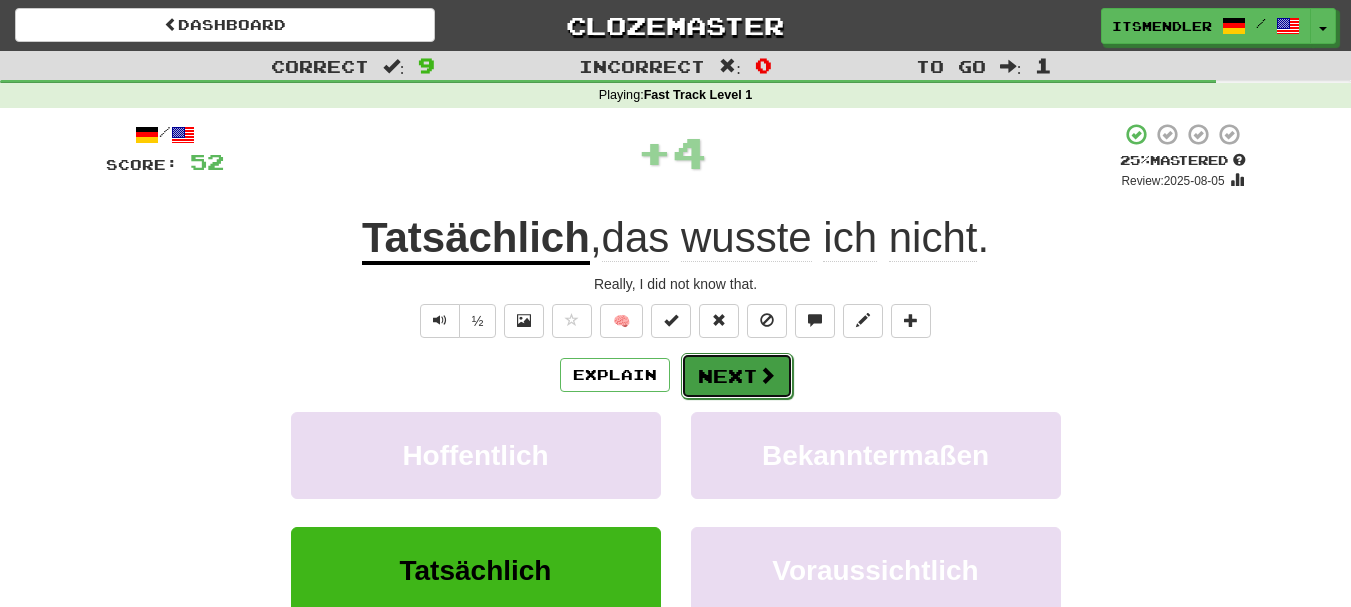 click at bounding box center (767, 375) 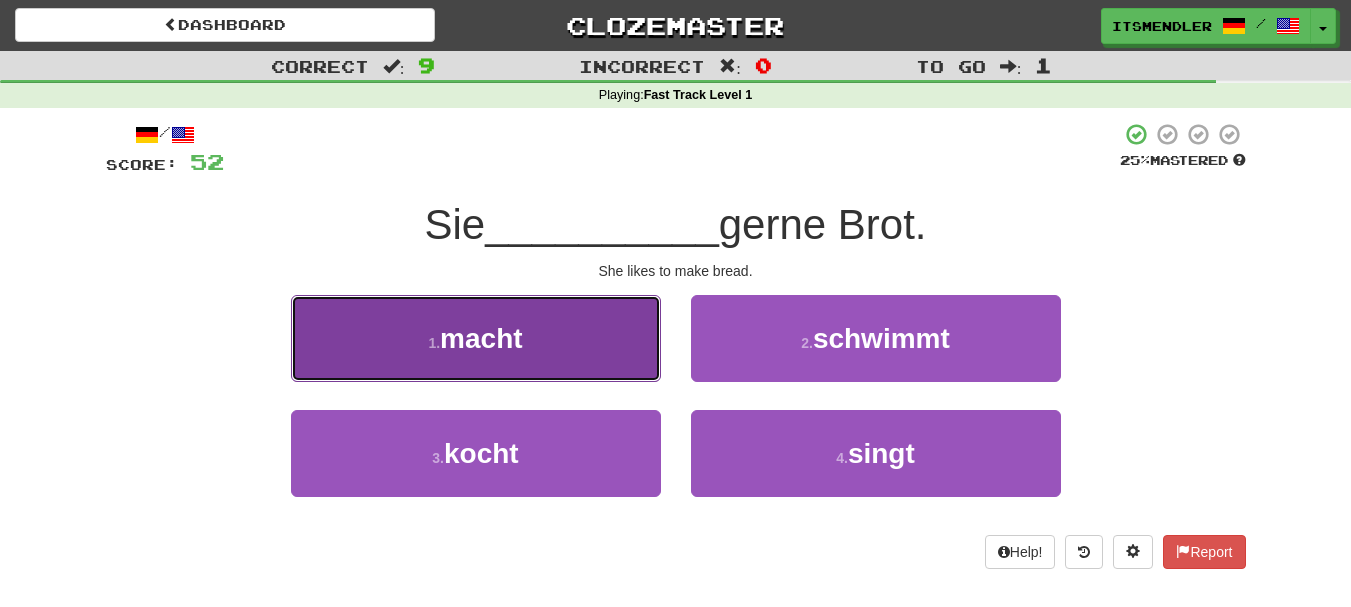 click on "1 .  macht" at bounding box center [476, 338] 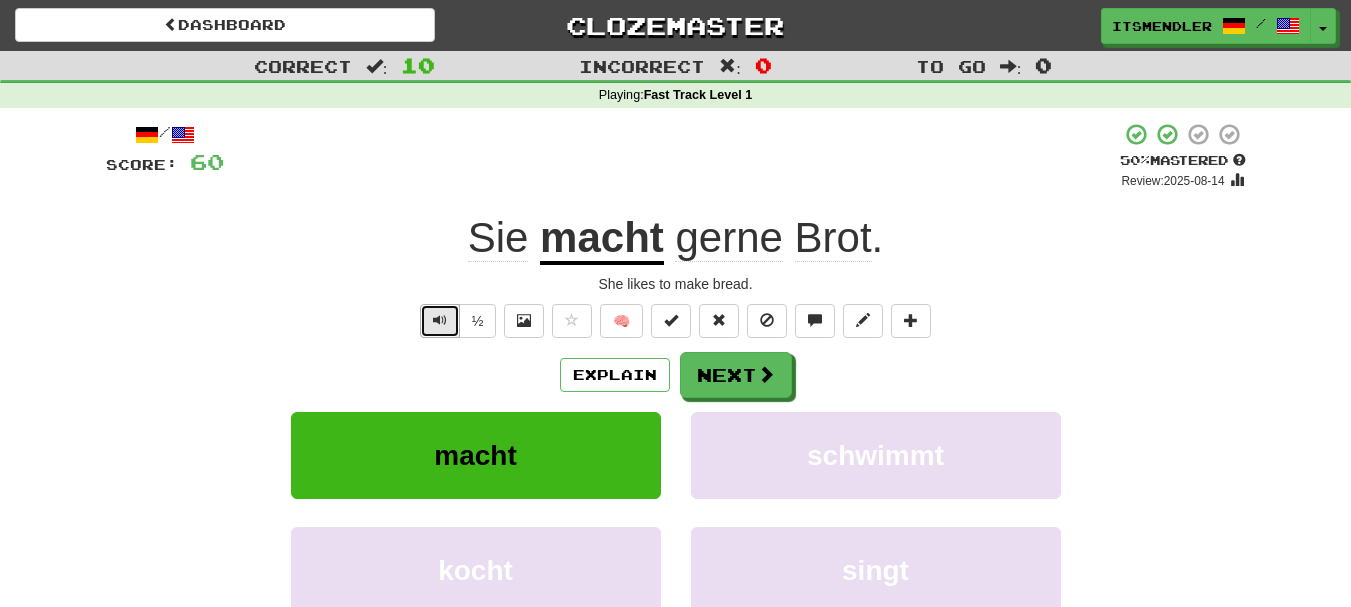click at bounding box center [440, 320] 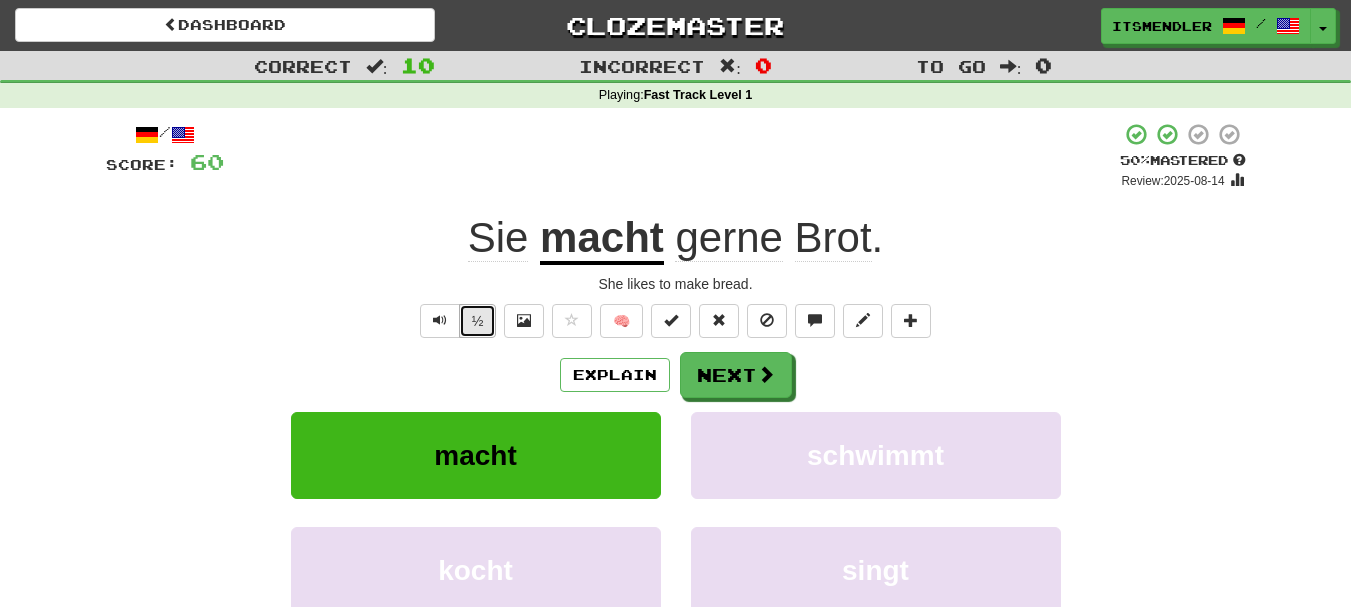 click on "½" at bounding box center (478, 321) 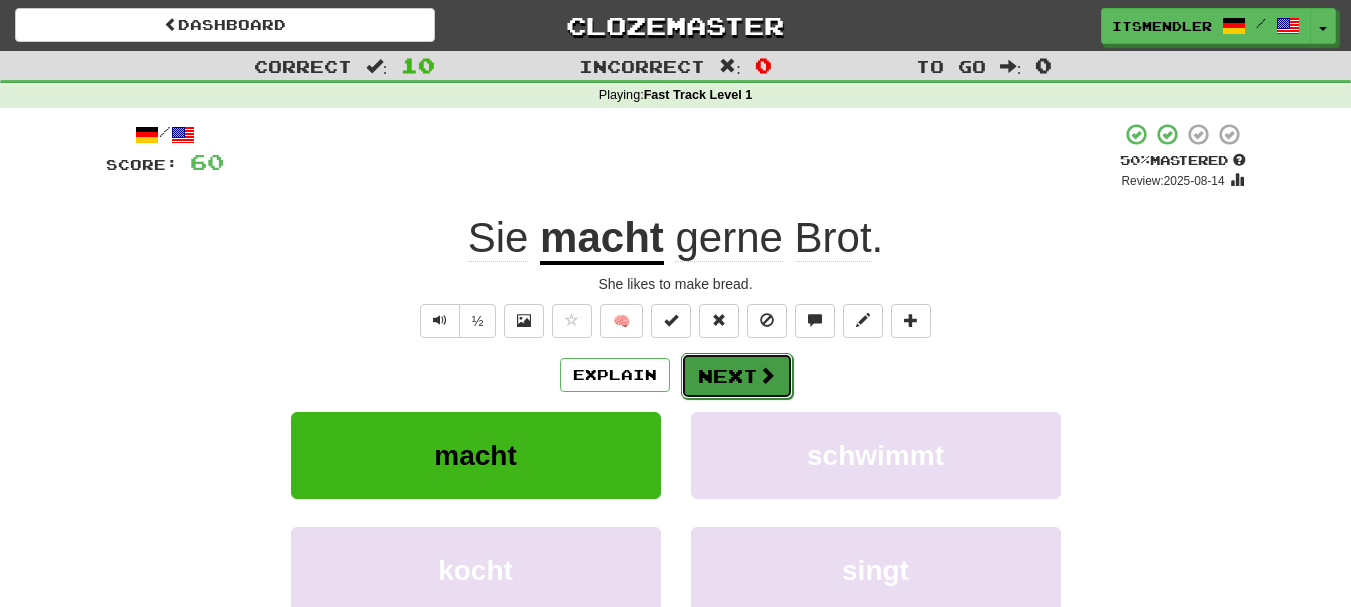 click on "Next" at bounding box center (737, 376) 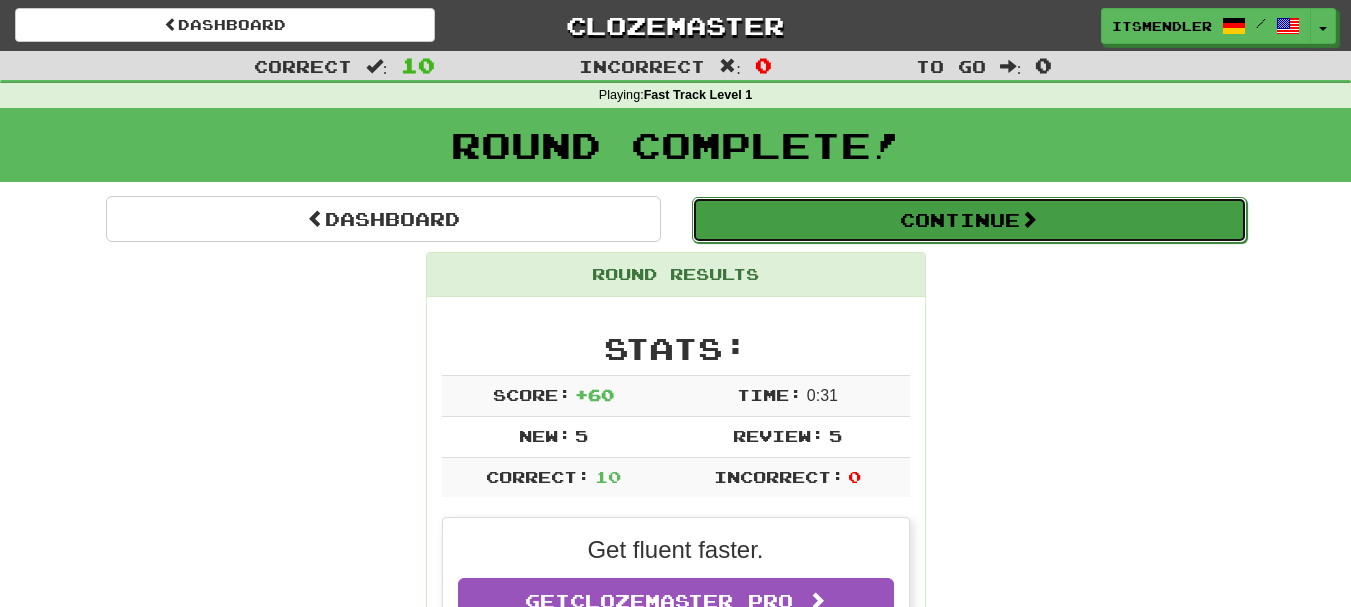 click on "Continue" at bounding box center (969, 220) 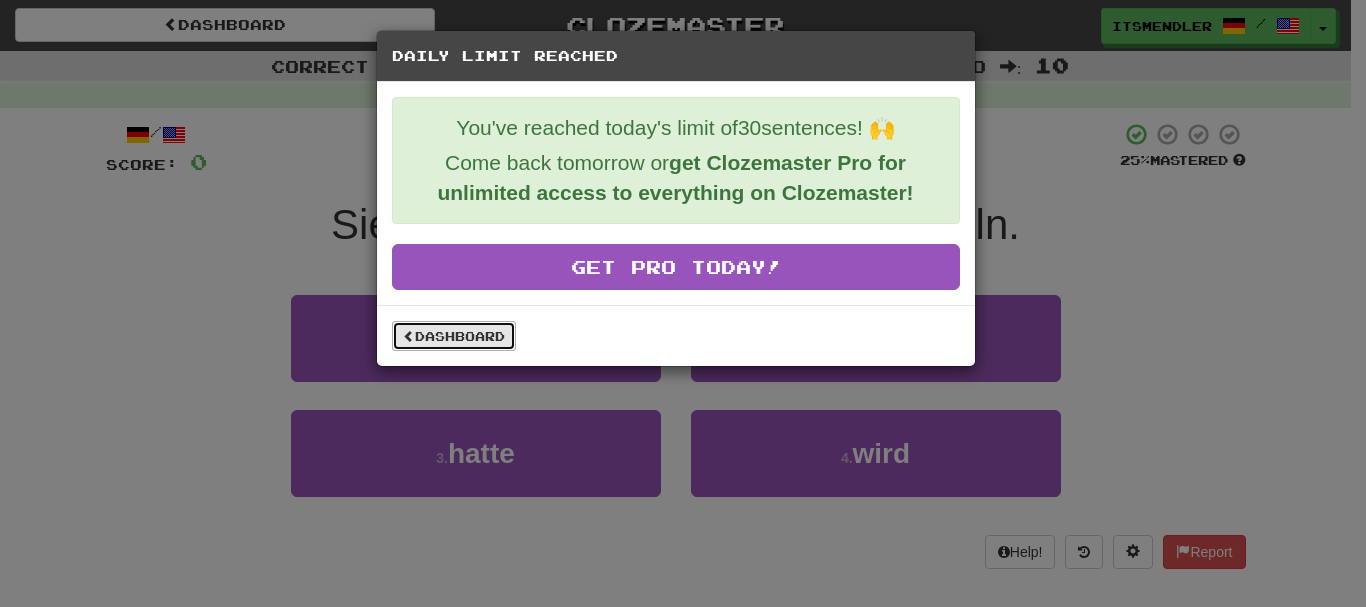 click on "Dashboard" at bounding box center (454, 336) 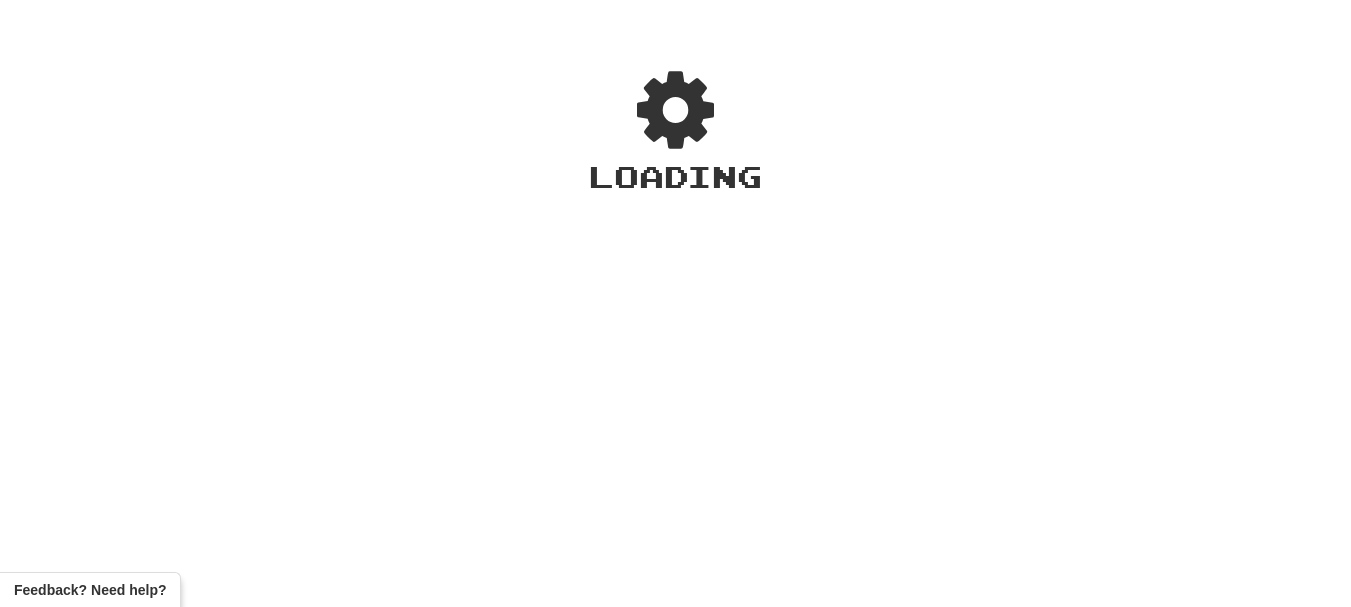 scroll, scrollTop: 0, scrollLeft: 0, axis: both 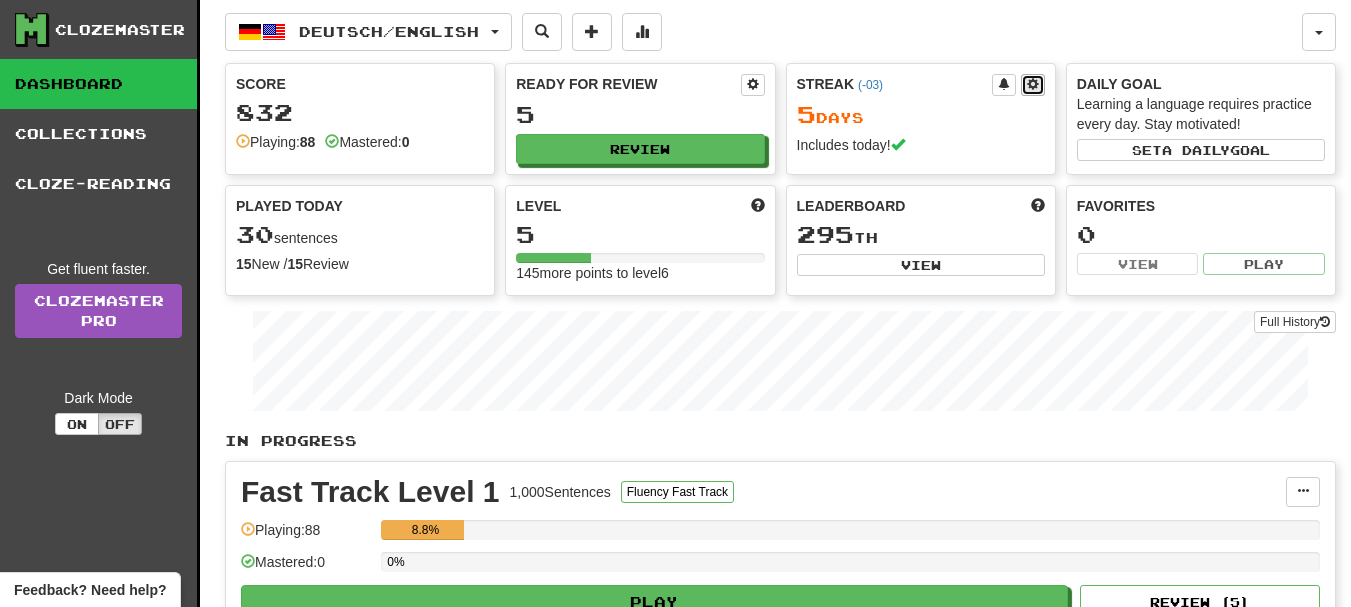 click at bounding box center (1033, 84) 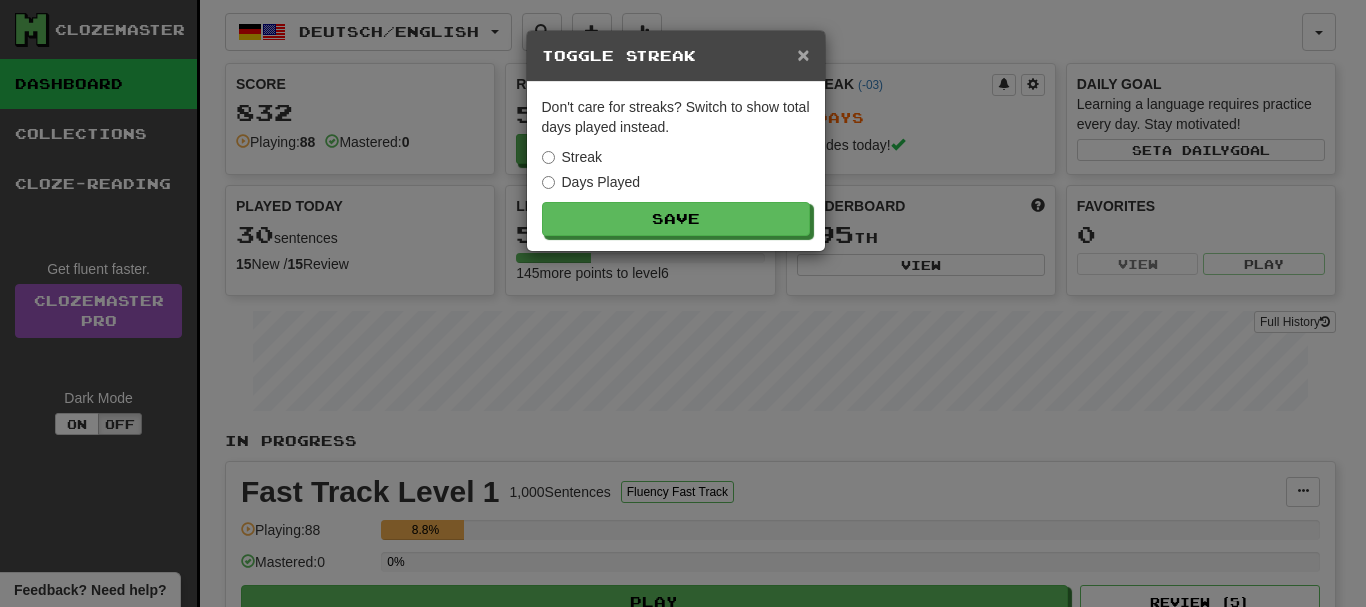 click on "×" at bounding box center (803, 54) 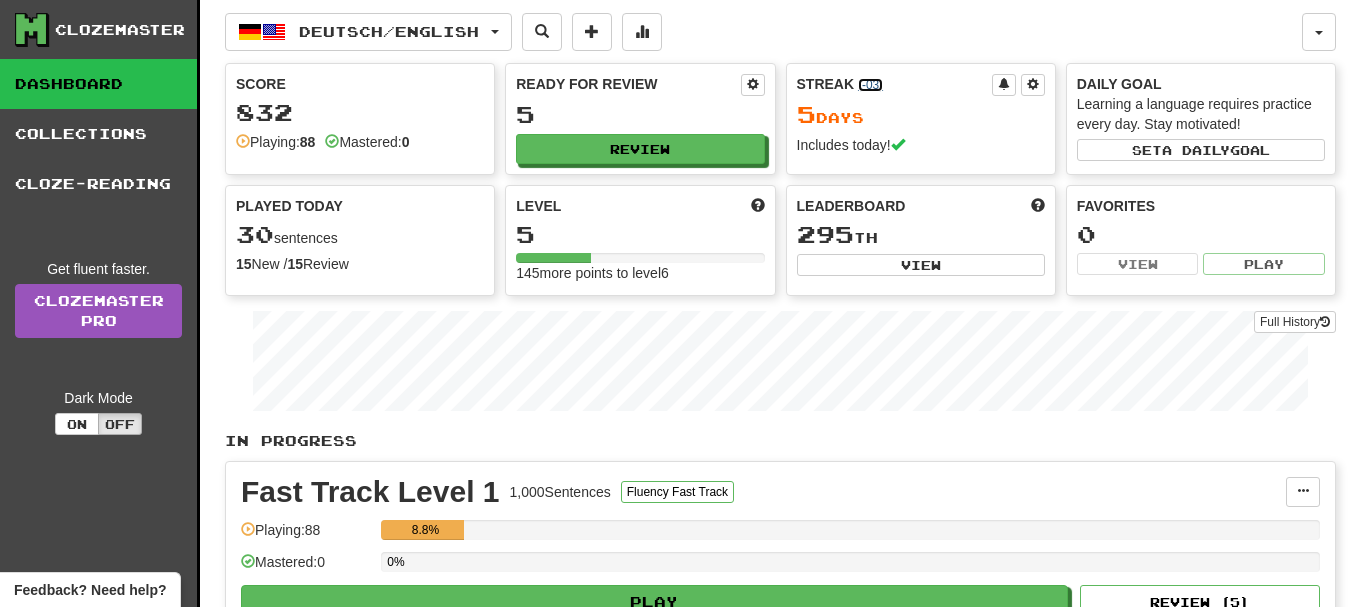 click on "( -03 )" at bounding box center (870, 85) 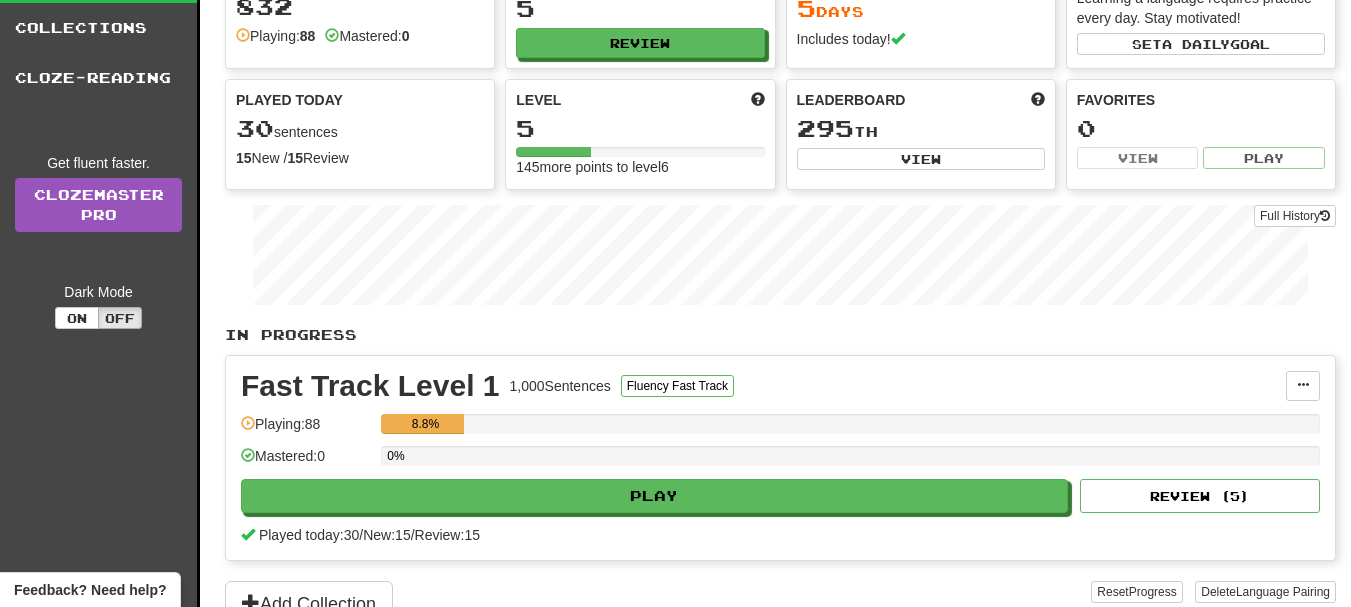 scroll, scrollTop: 0, scrollLeft: 0, axis: both 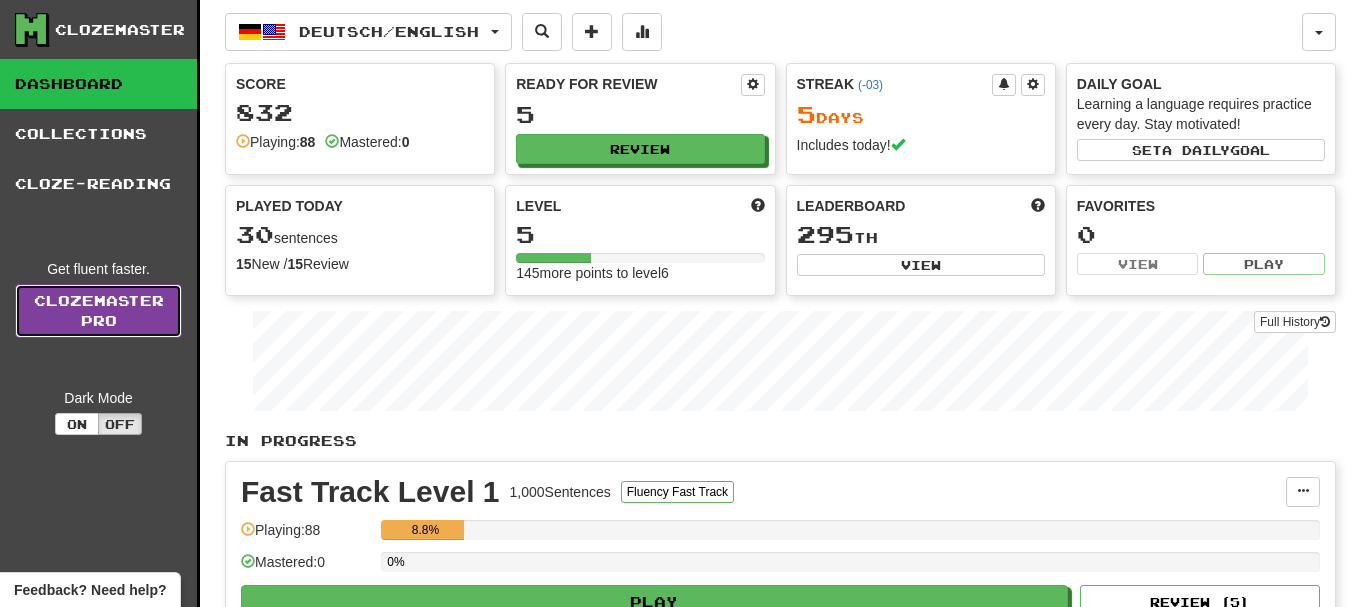 click on "Clozemaster Pro" at bounding box center [98, 311] 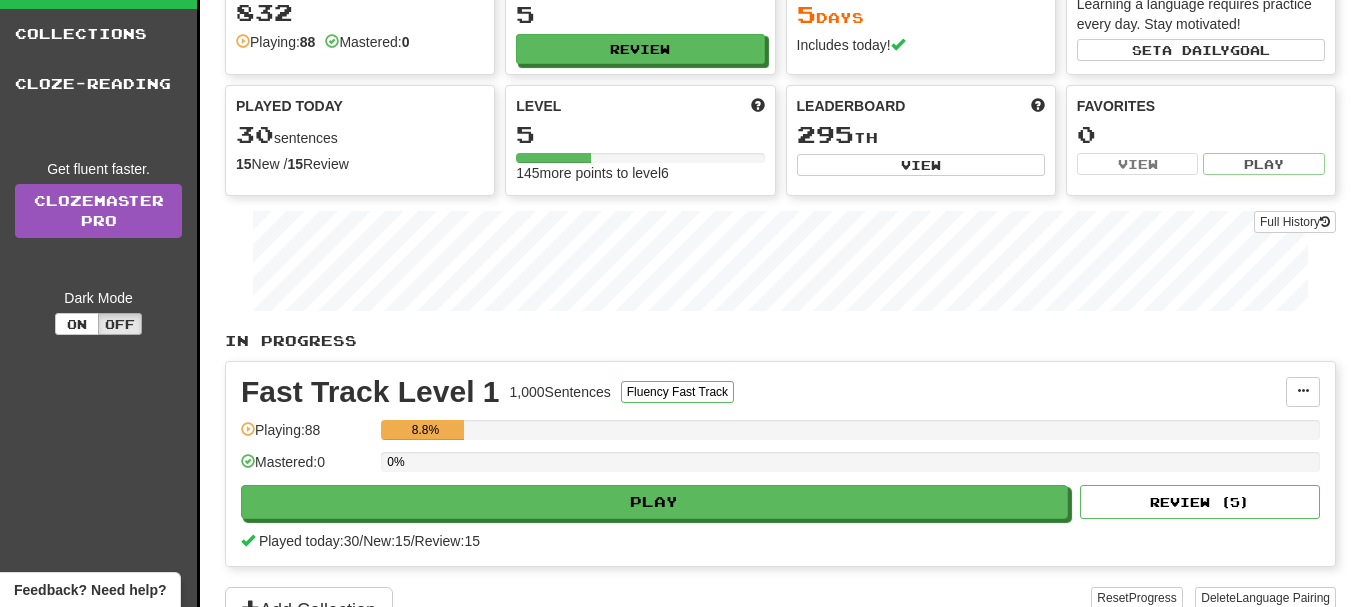 scroll, scrollTop: 0, scrollLeft: 0, axis: both 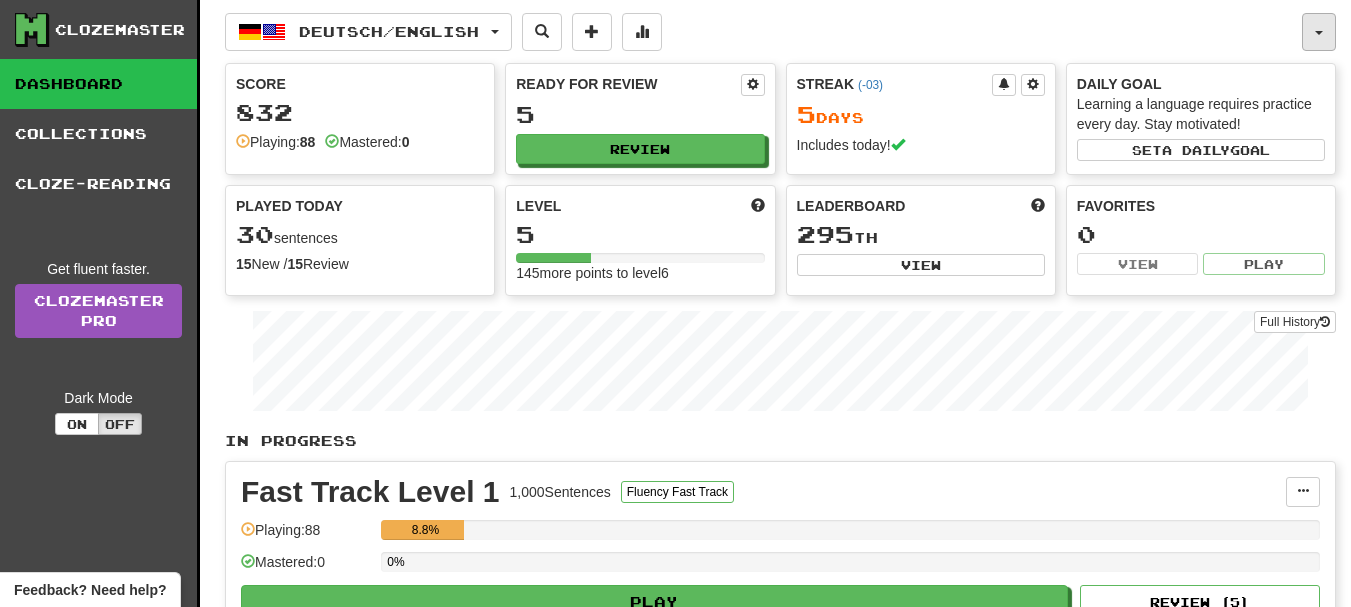 click at bounding box center (1319, 32) 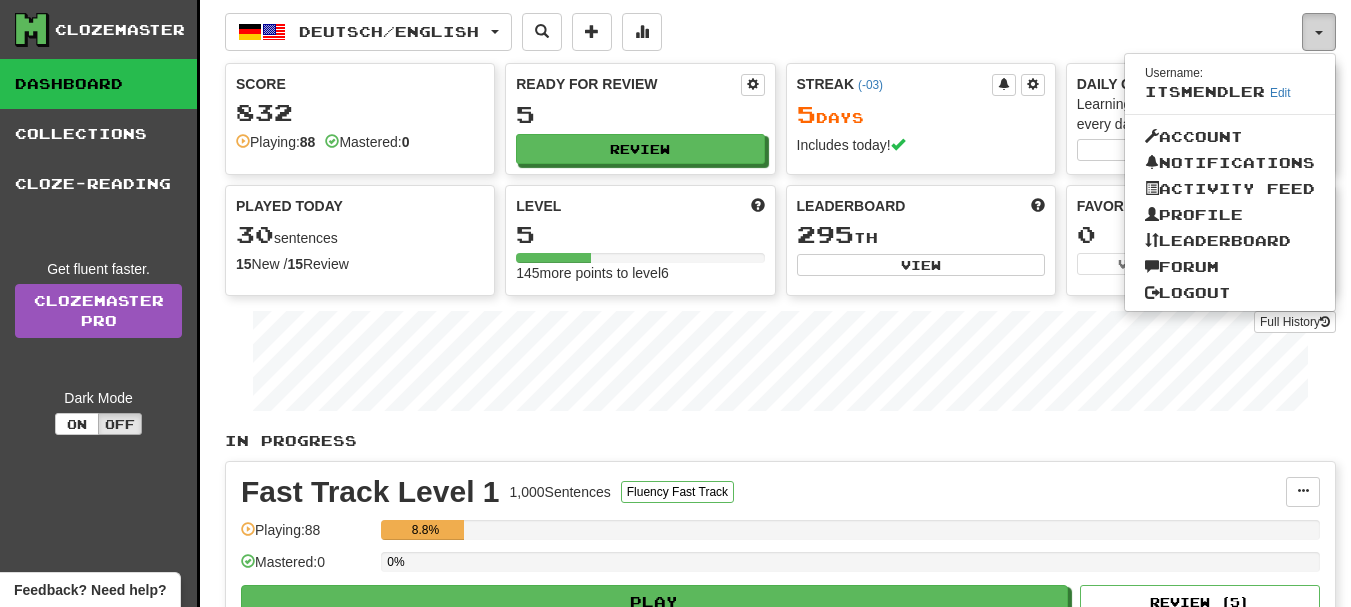 click at bounding box center [1319, 32] 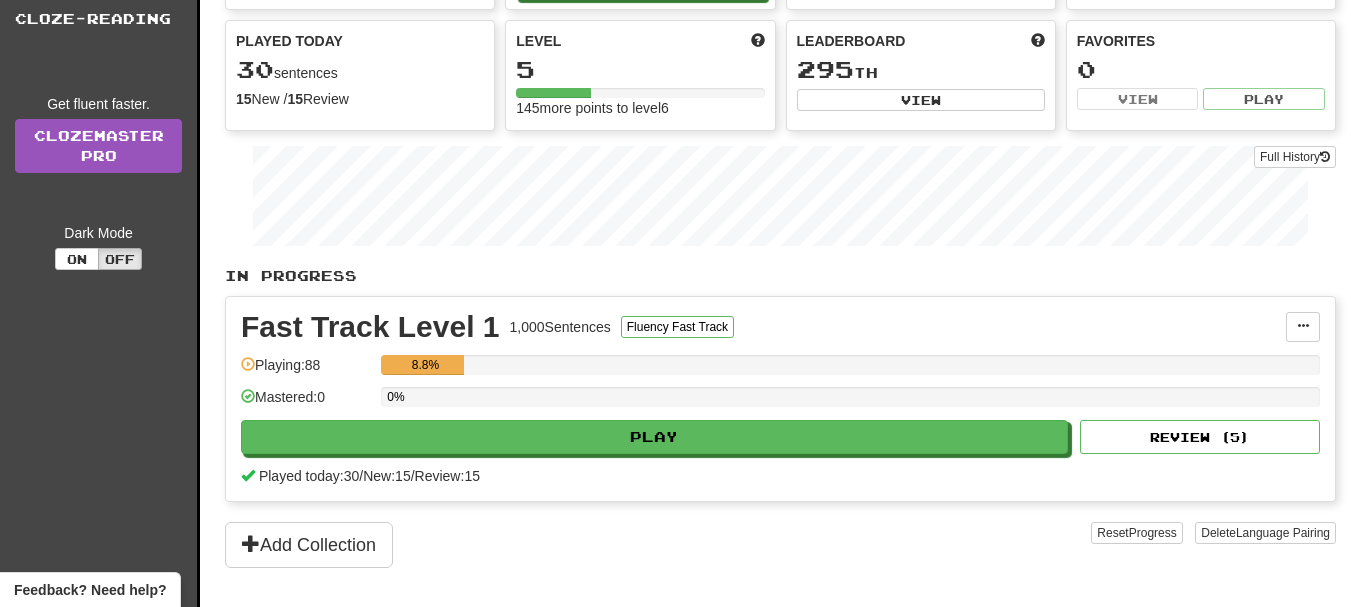 scroll, scrollTop: 200, scrollLeft: 0, axis: vertical 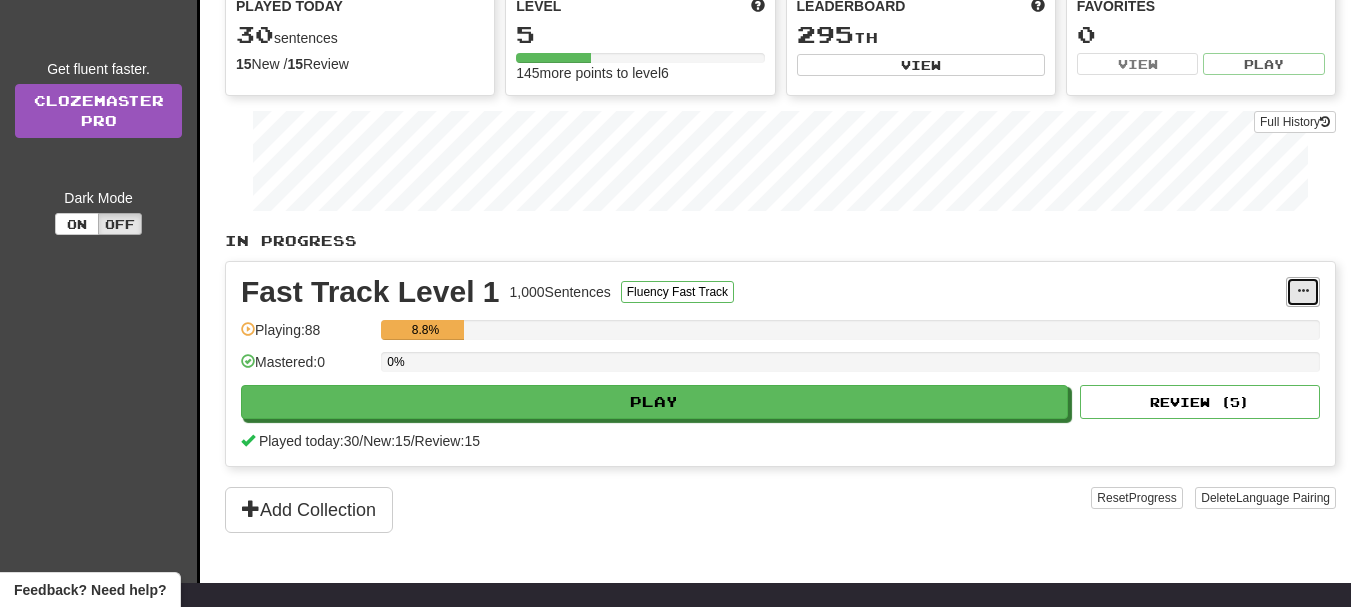 click at bounding box center [1303, 291] 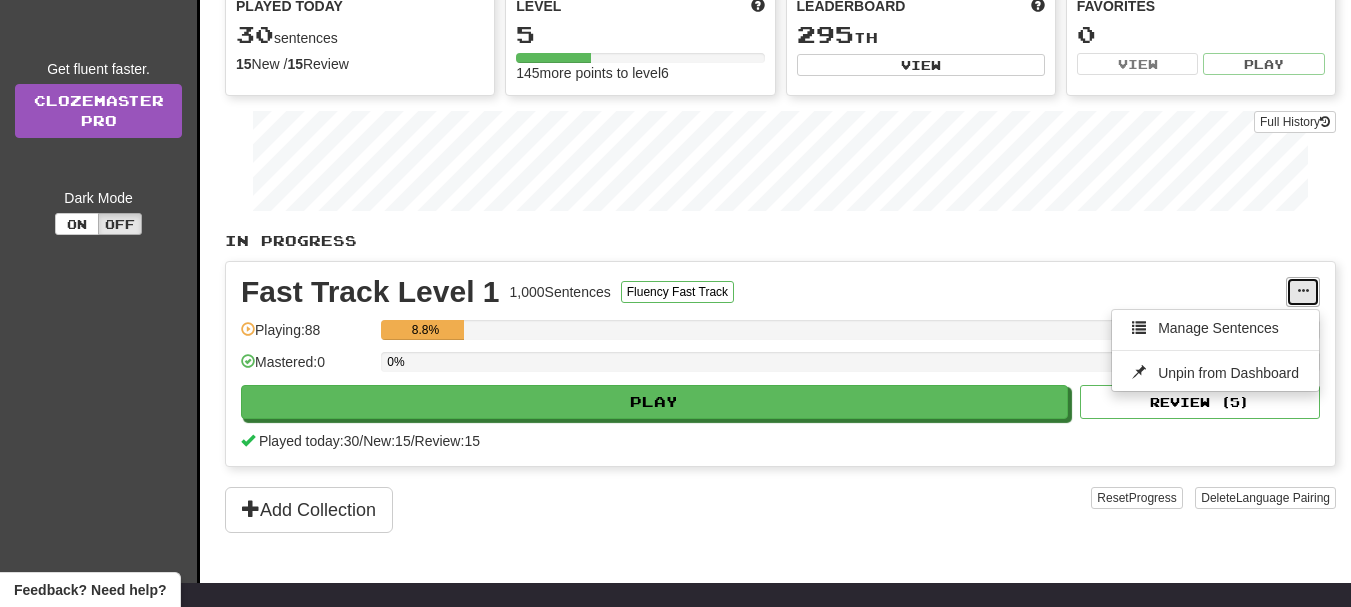 click at bounding box center (1303, 291) 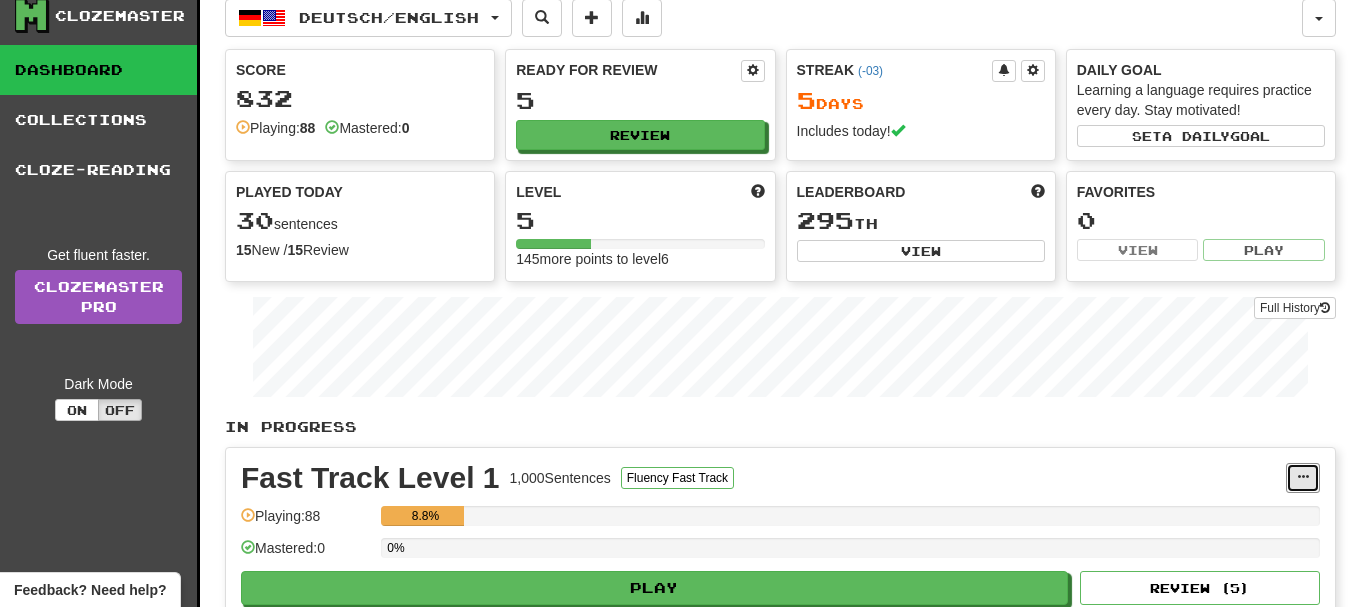 scroll, scrollTop: 0, scrollLeft: 0, axis: both 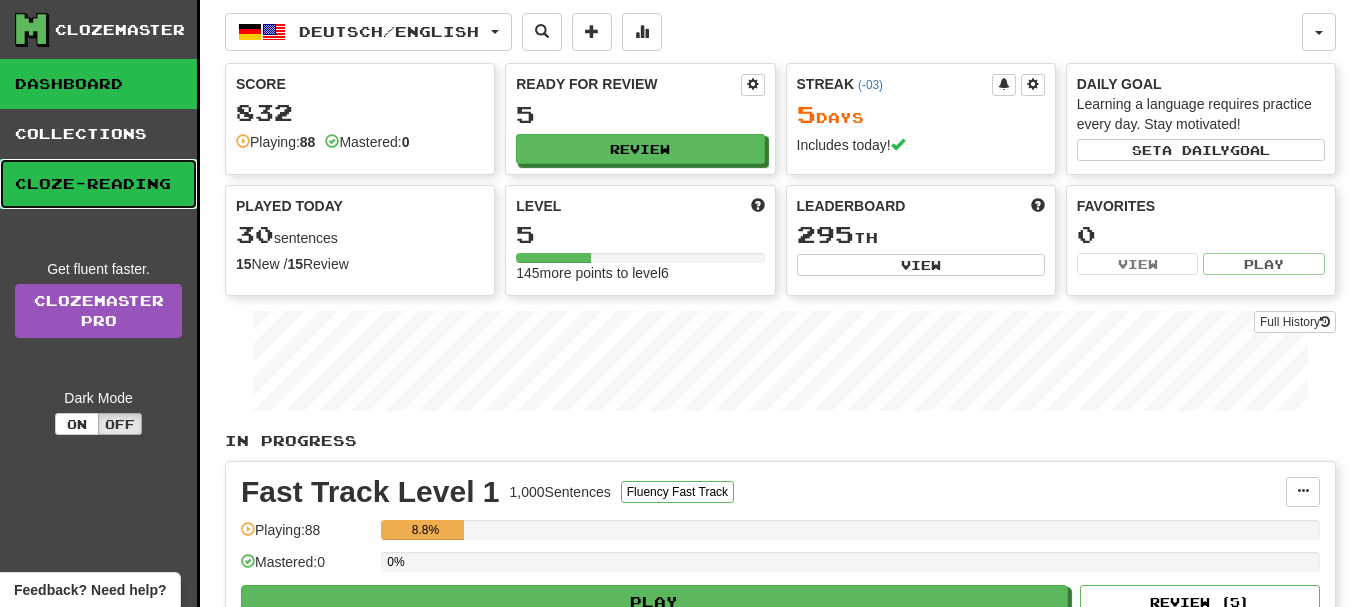 click on "Cloze-Reading" at bounding box center [98, 184] 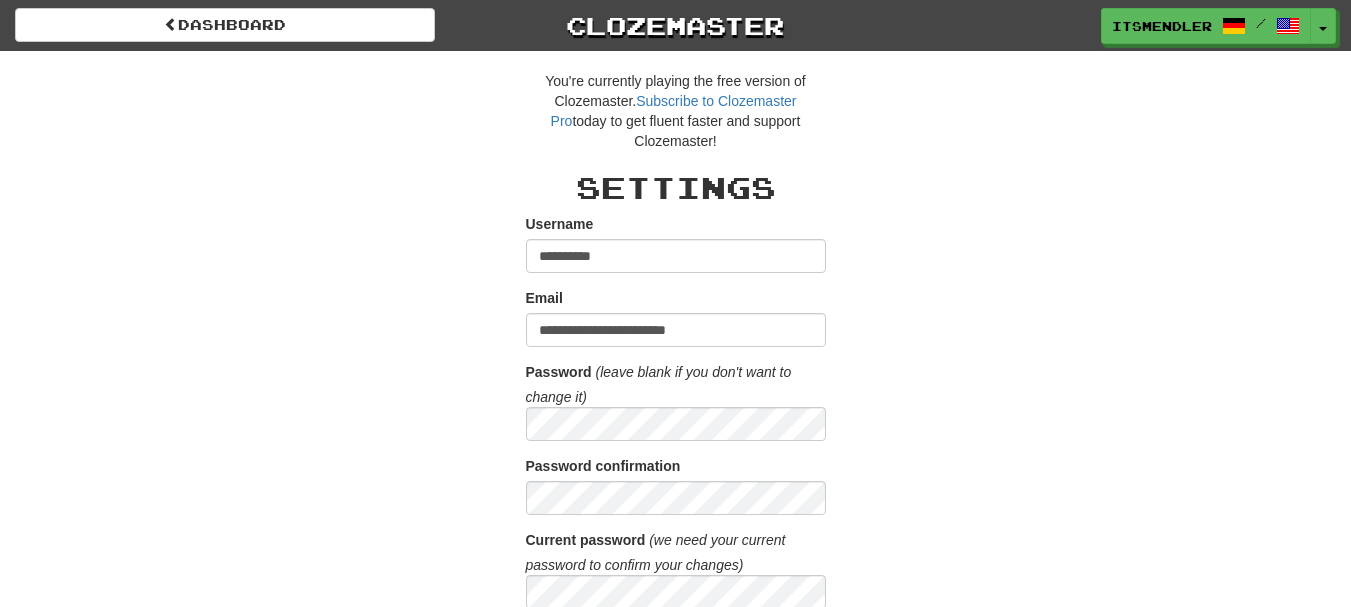 scroll, scrollTop: 699, scrollLeft: 0, axis: vertical 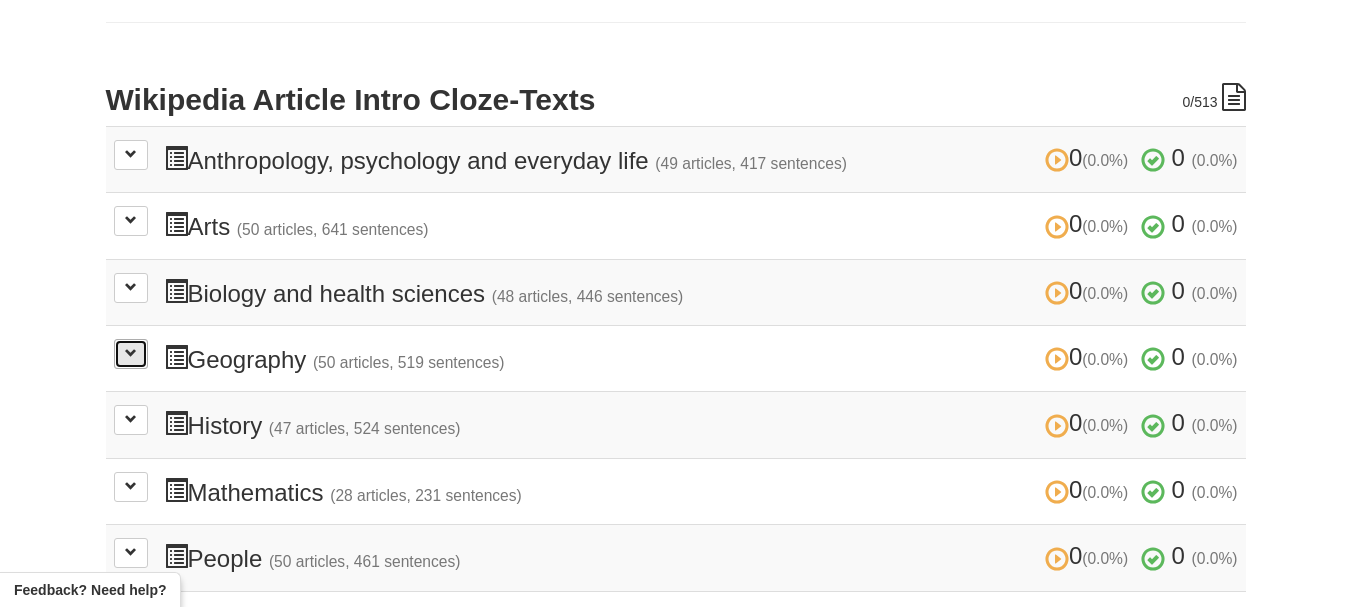 click at bounding box center [131, 353] 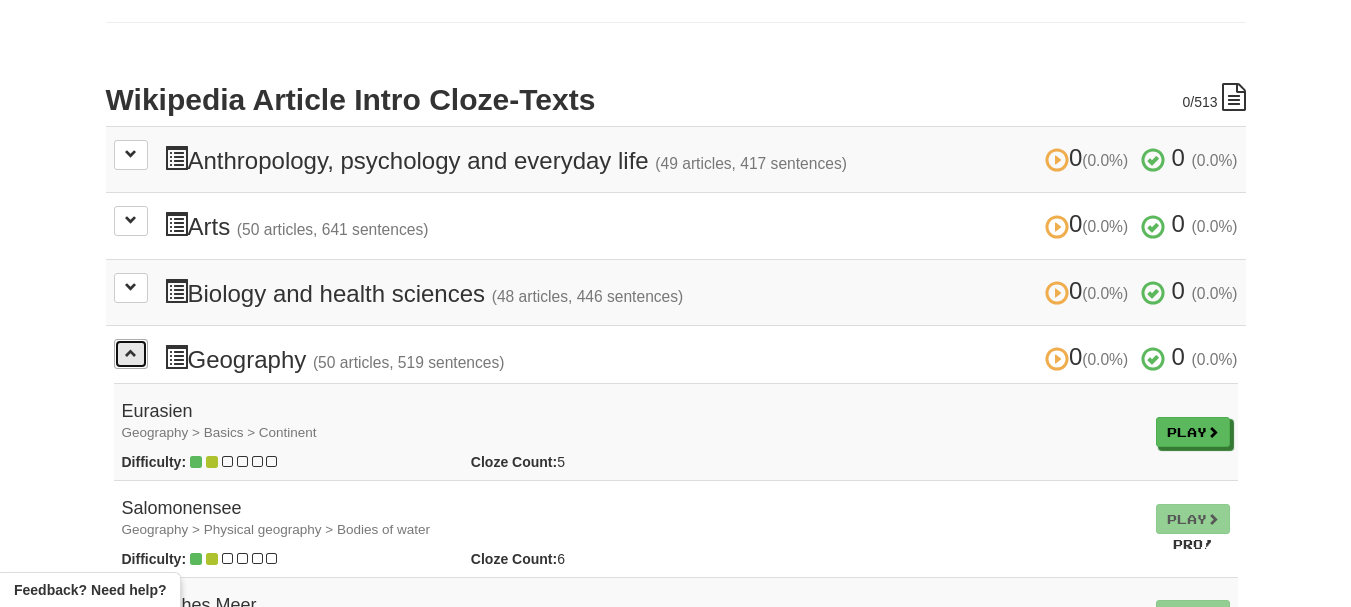 click at bounding box center (131, 353) 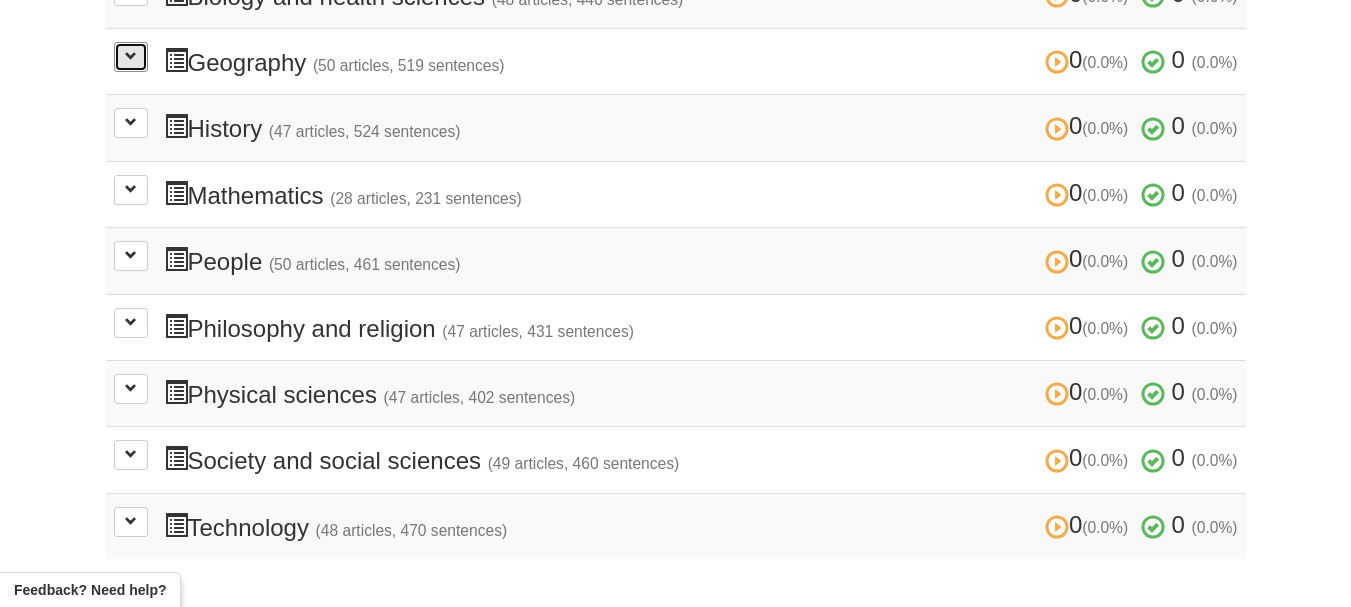 scroll, scrollTop: 1200, scrollLeft: 0, axis: vertical 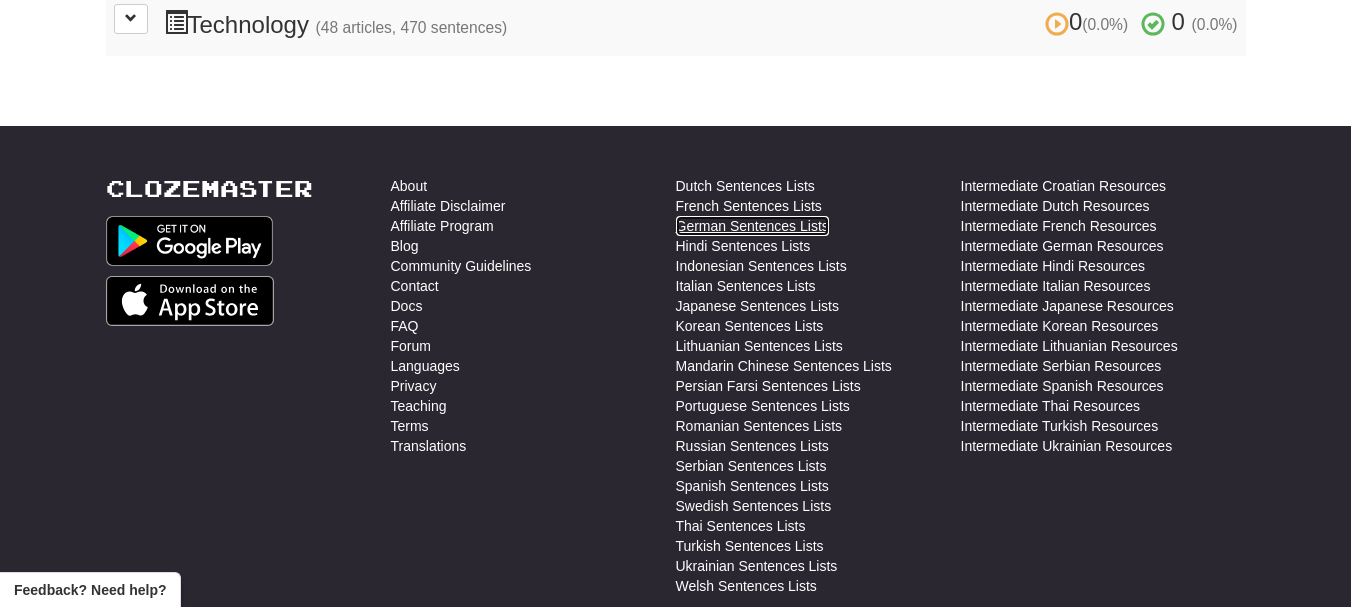 click on "German Sentences Lists" at bounding box center (752, 226) 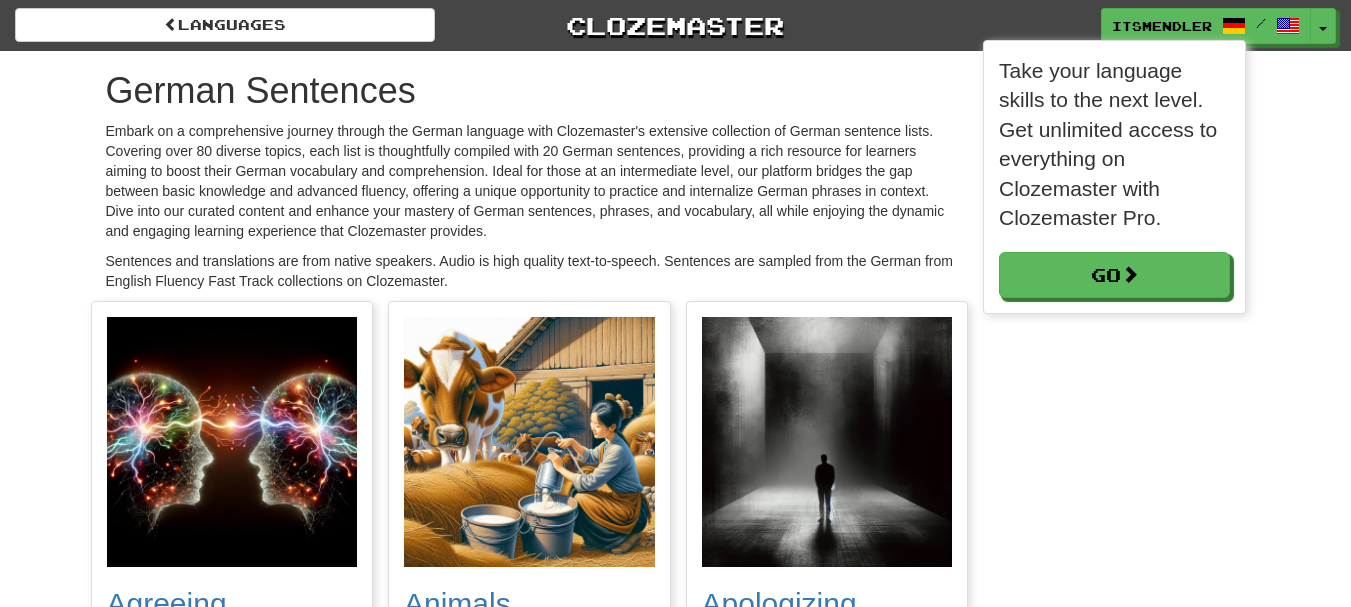 scroll, scrollTop: 100, scrollLeft: 0, axis: vertical 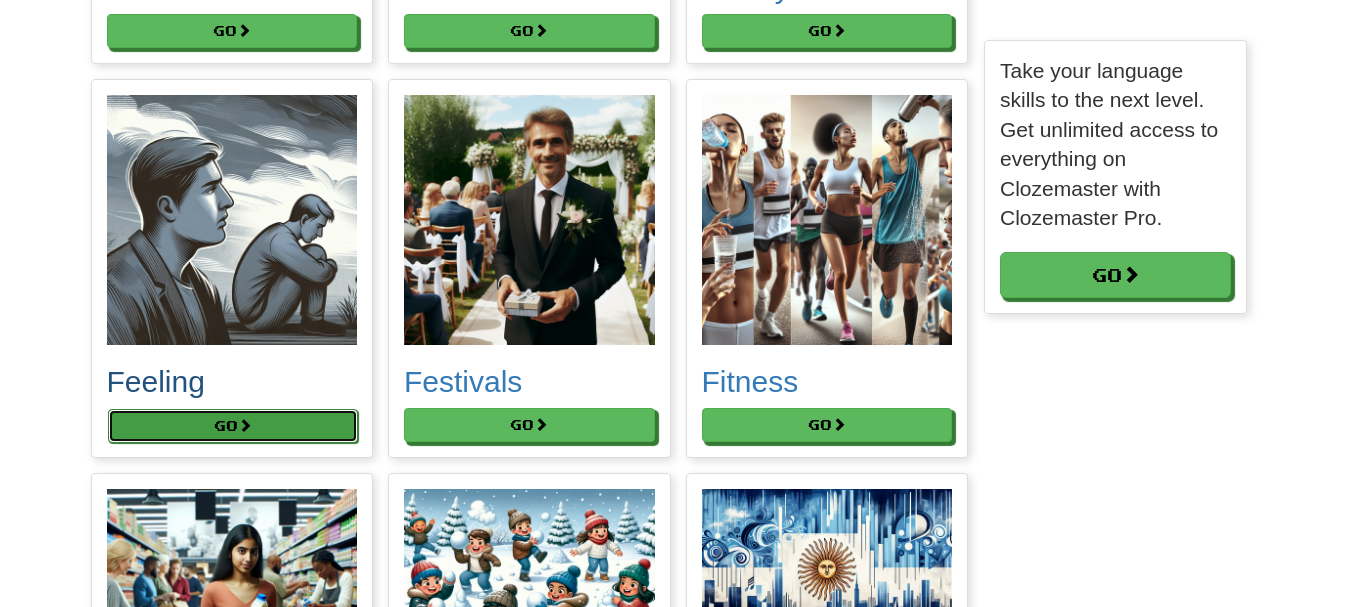 click on "Go" at bounding box center (233, 426) 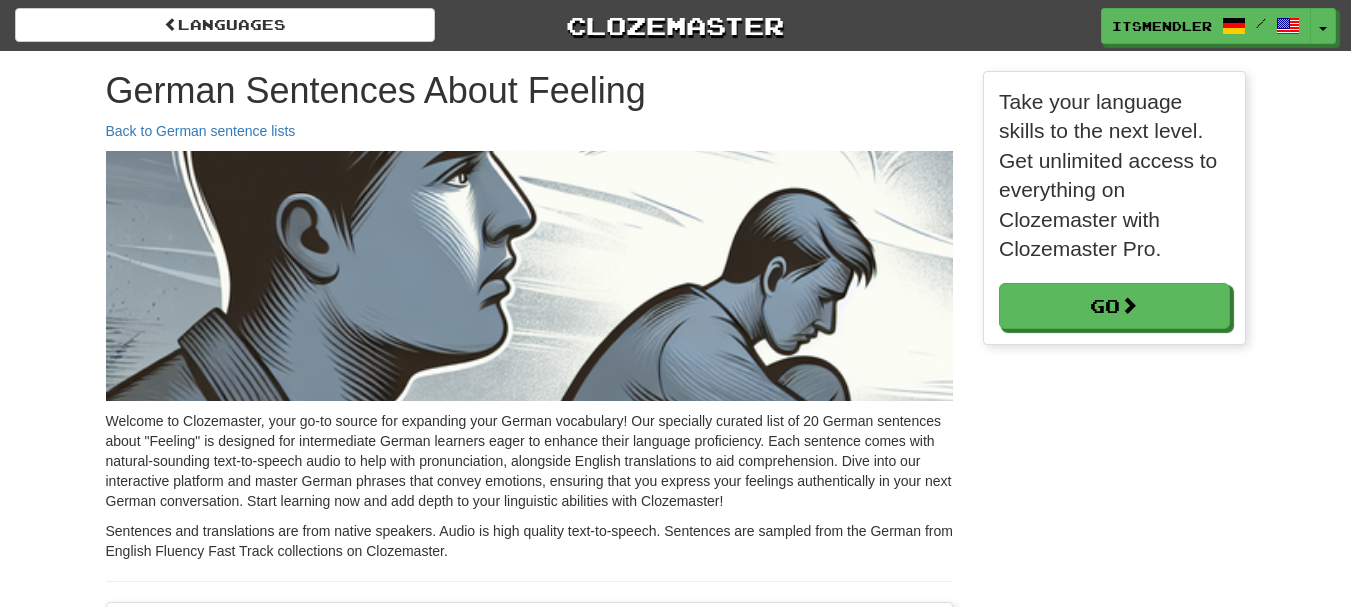 scroll, scrollTop: 0, scrollLeft: 0, axis: both 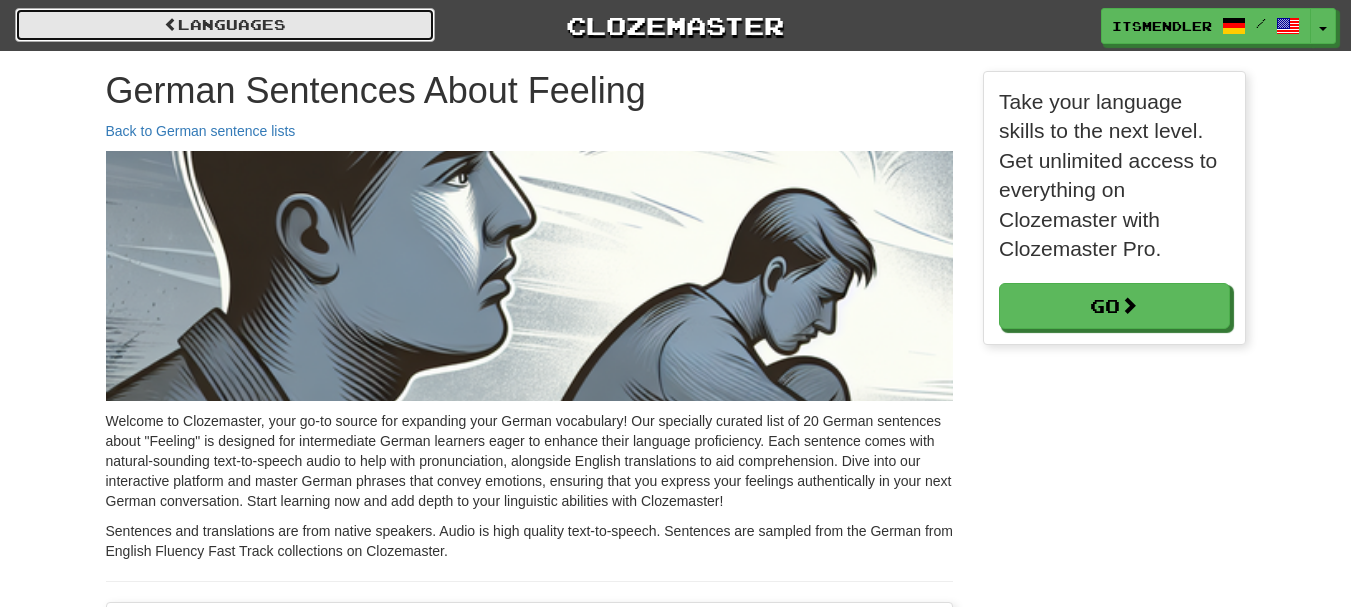 click on "Languages" at bounding box center [225, 25] 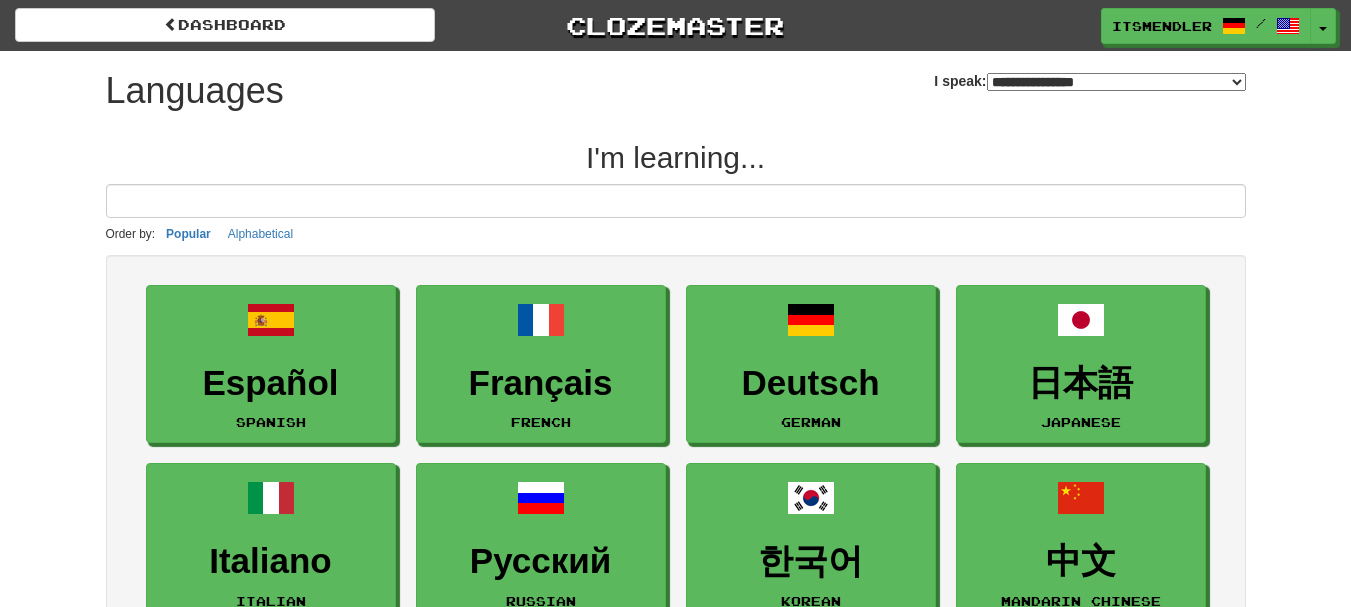 select on "*******" 